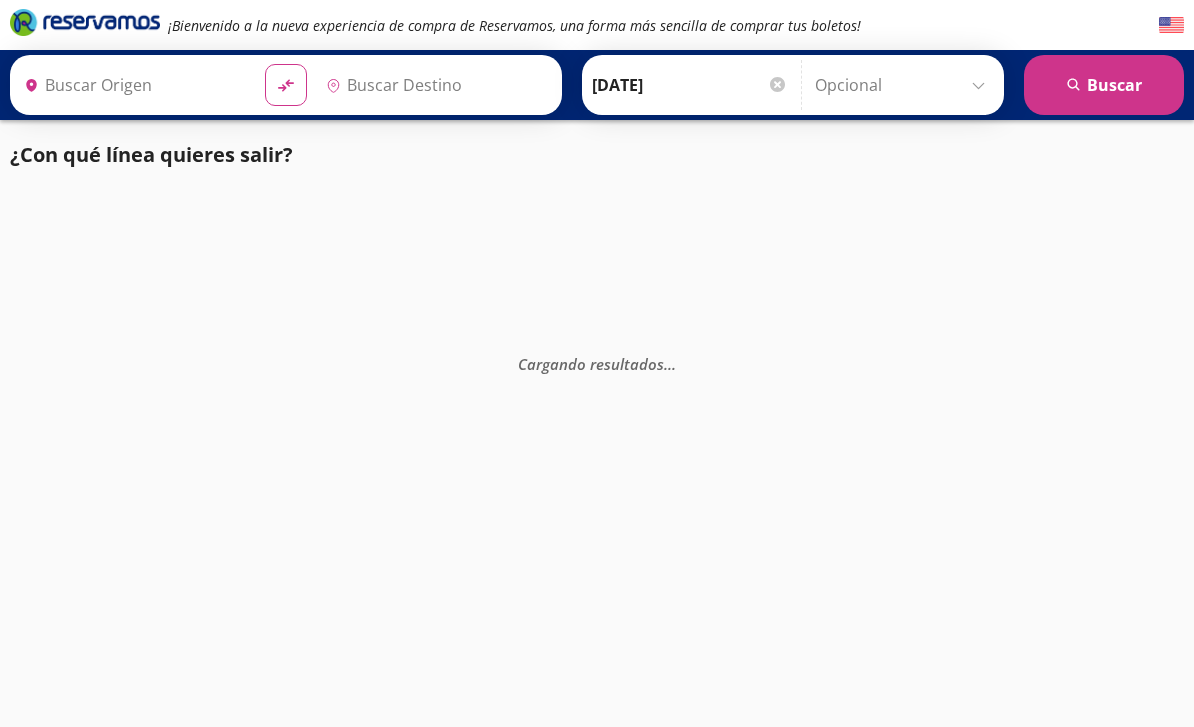 scroll, scrollTop: 0, scrollLeft: 0, axis: both 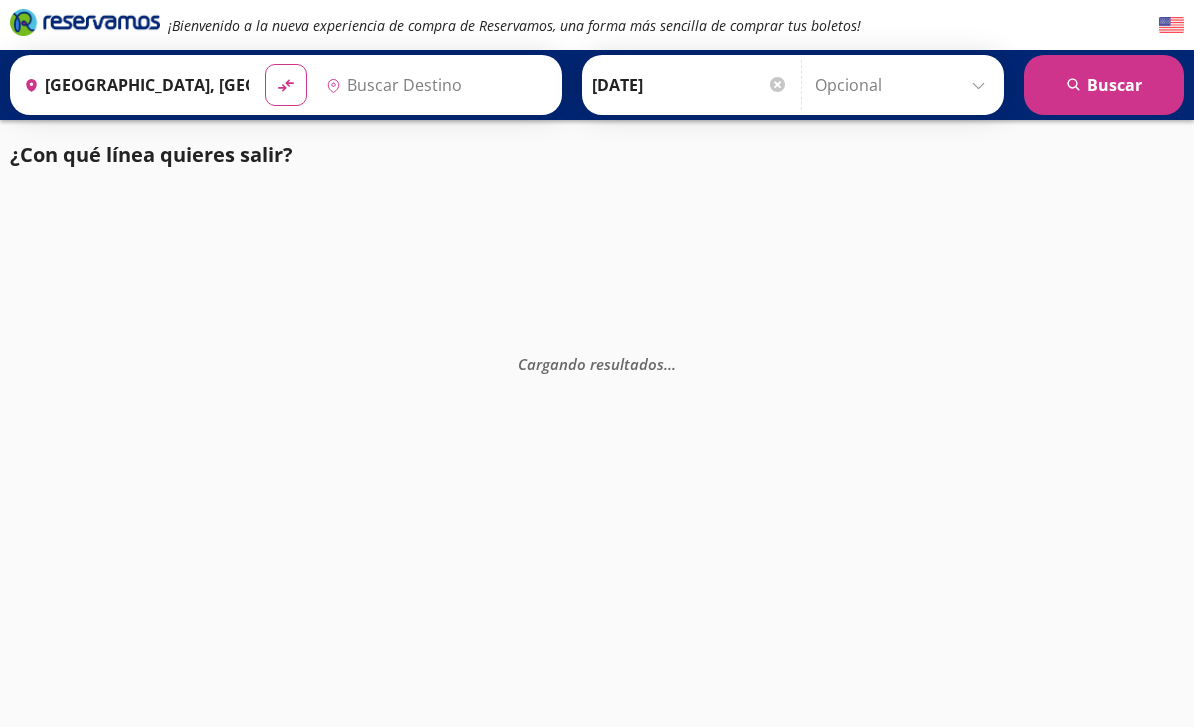 type on "[GEOGRAPHIC_DATA], [GEOGRAPHIC_DATA]" 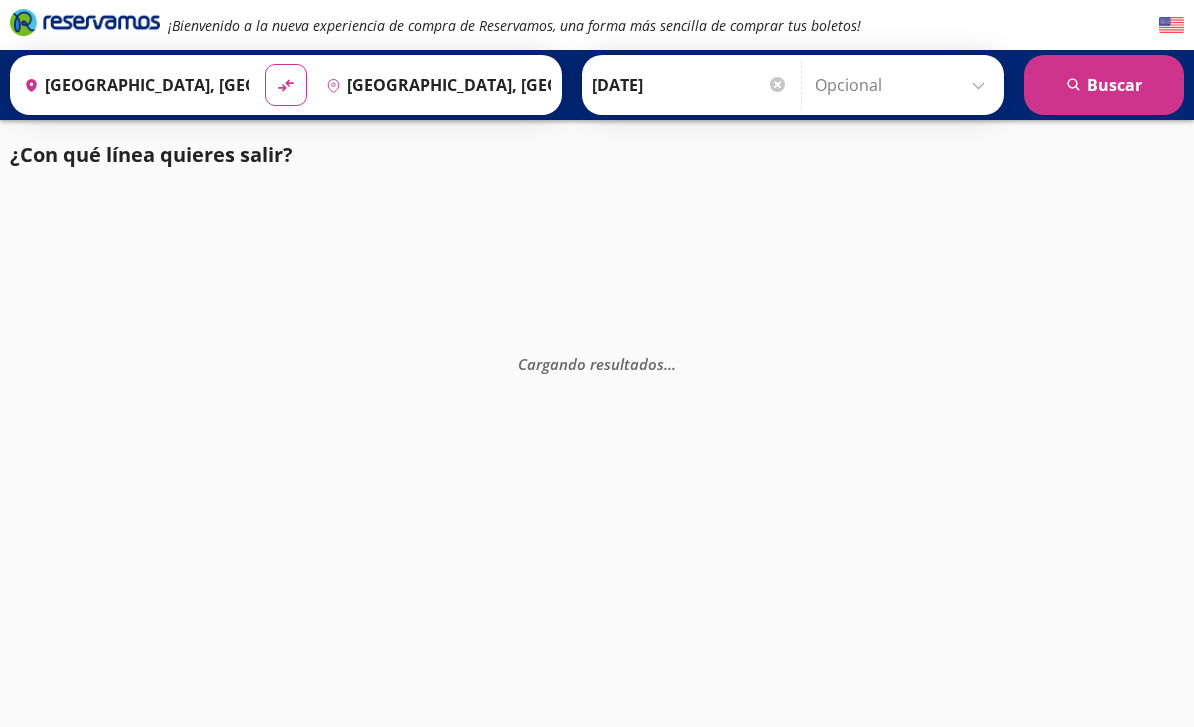 scroll, scrollTop: 0, scrollLeft: 0, axis: both 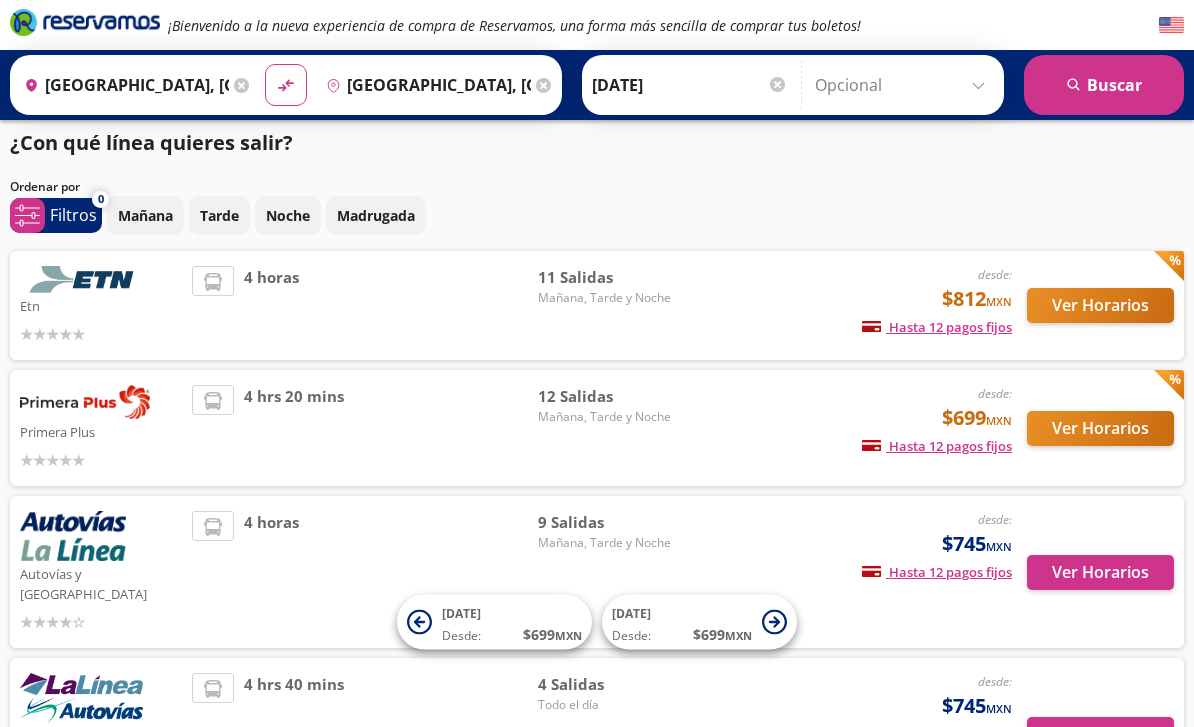 click on "Ver Horarios" at bounding box center [1100, 428] 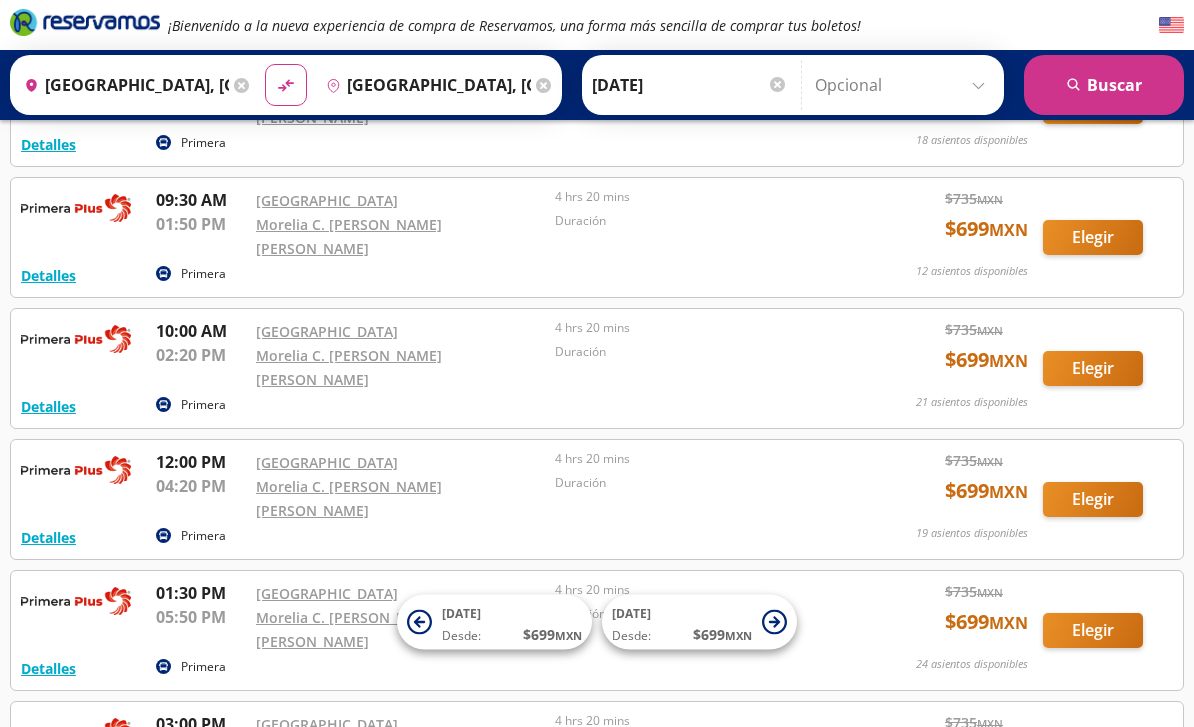 scroll, scrollTop: 322, scrollLeft: 0, axis: vertical 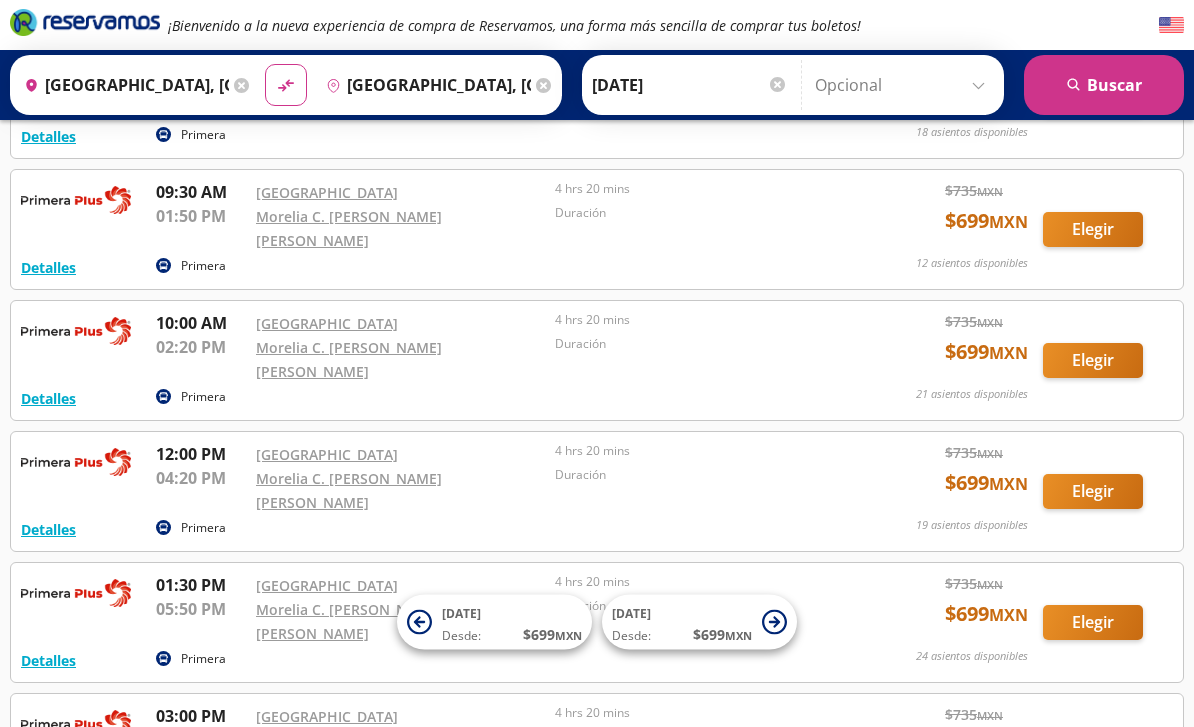 click on "Elegir" at bounding box center (1093, 491) 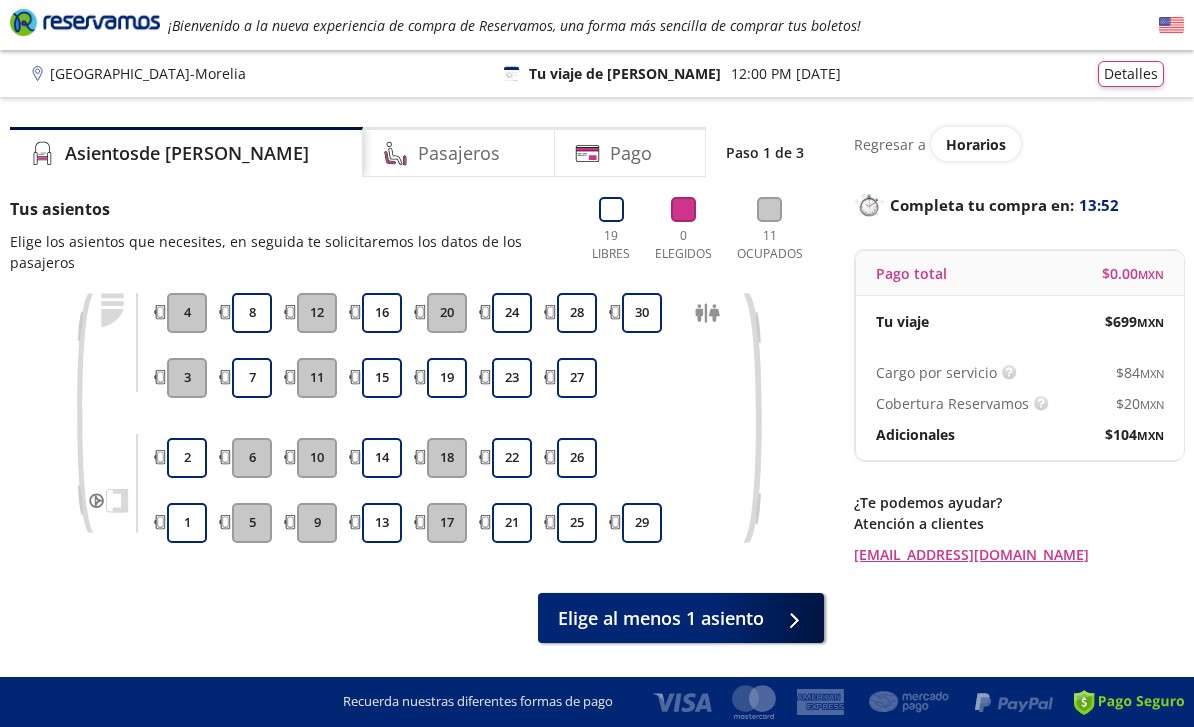 click on "16" at bounding box center (382, 313) 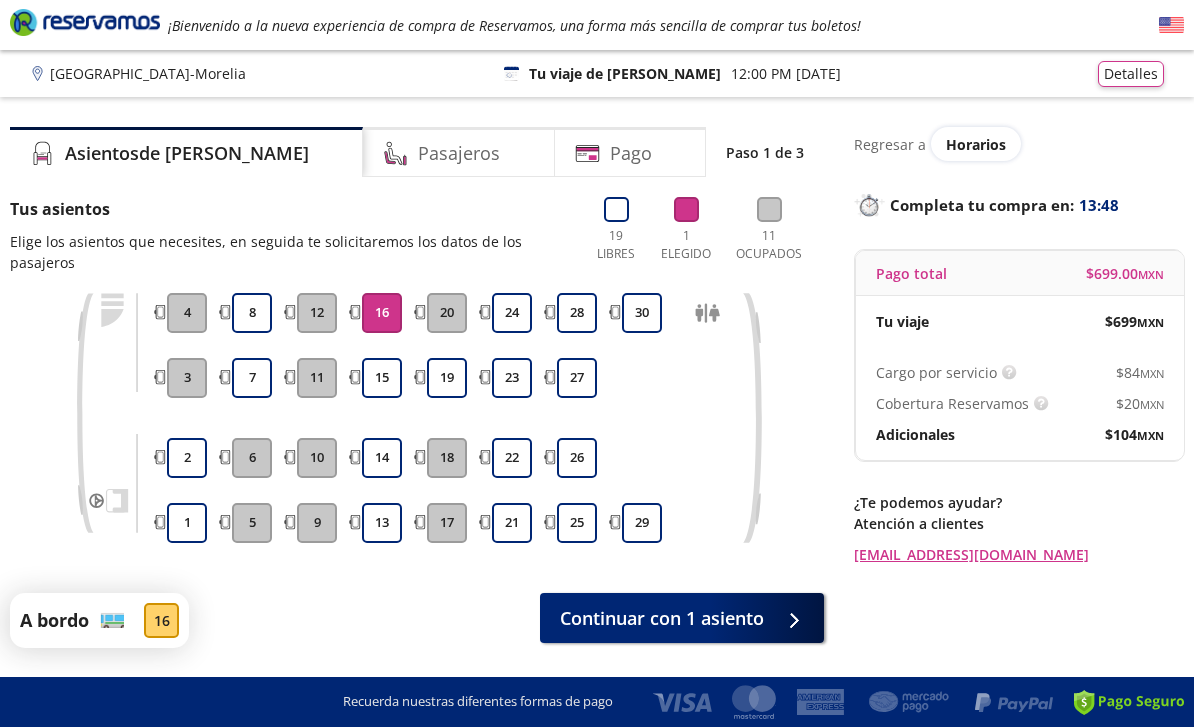 click on "Continuar con 1 asiento" at bounding box center (662, 618) 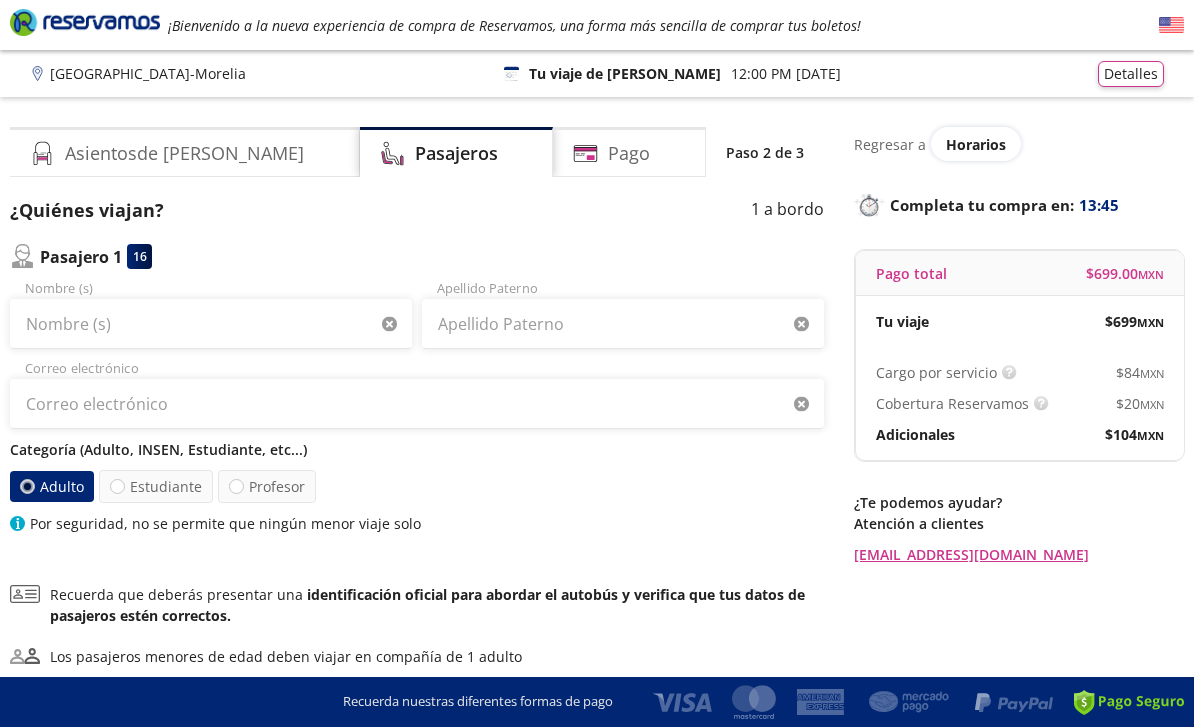click on "Estudiante" at bounding box center (156, 486) 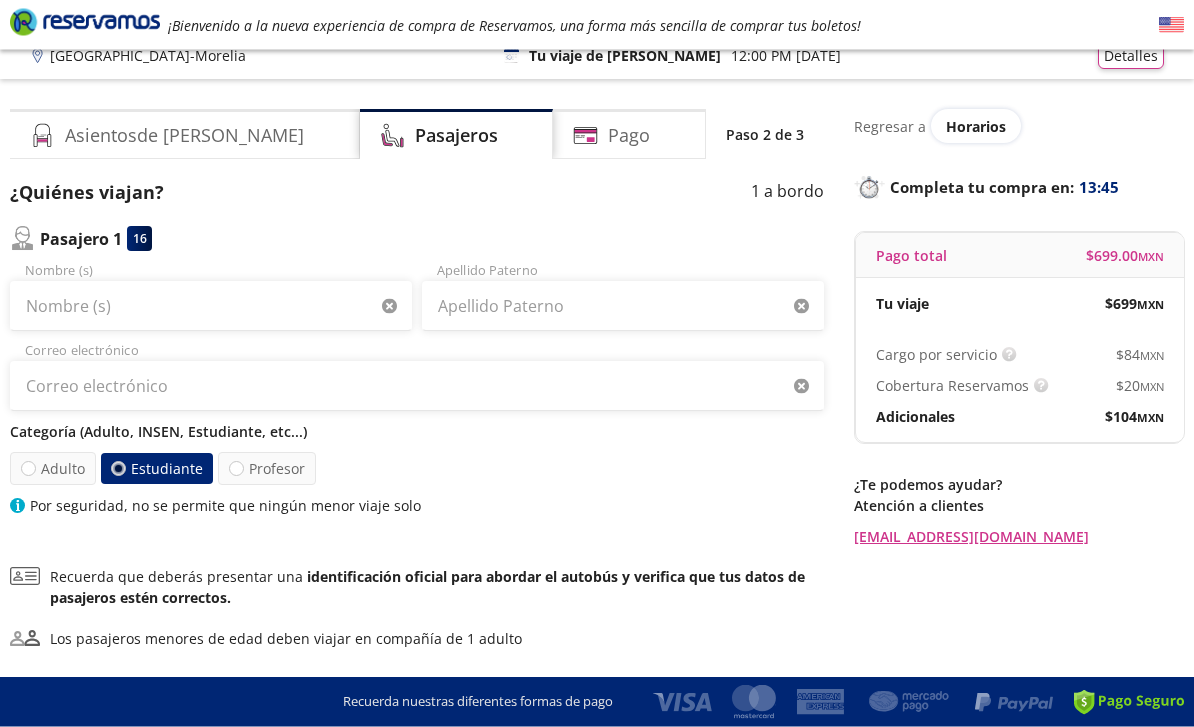 scroll, scrollTop: 117, scrollLeft: 0, axis: vertical 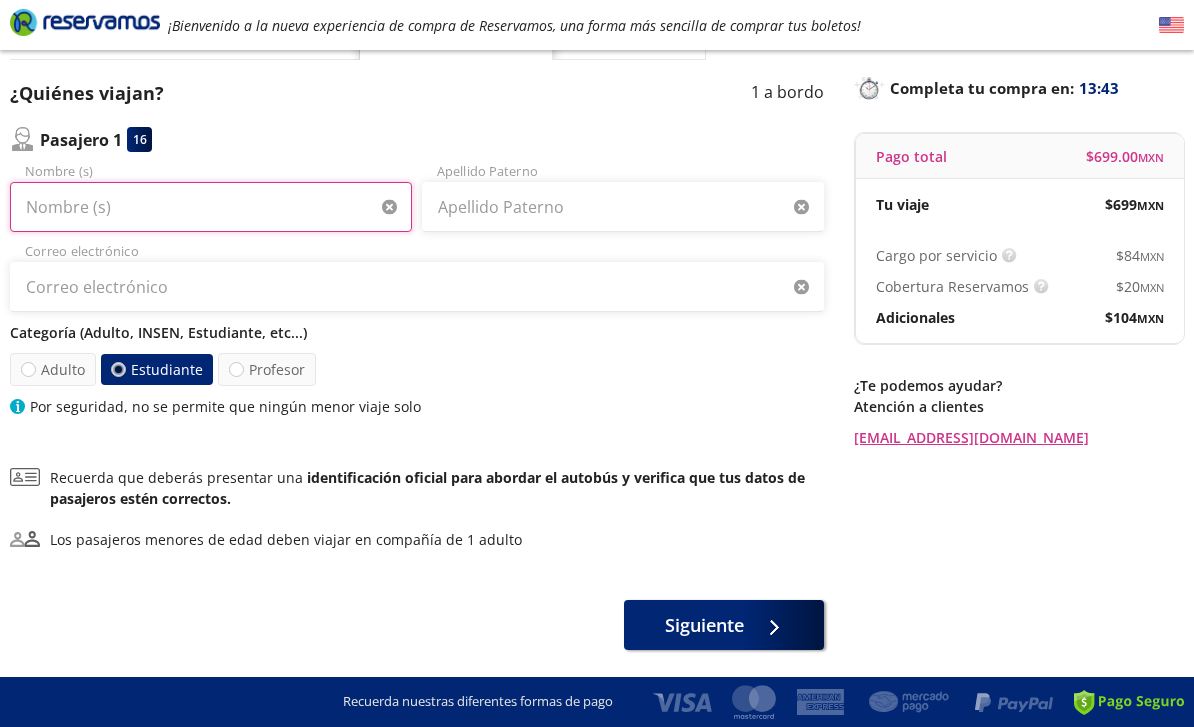 click on "Nombre (s)" at bounding box center (211, 207) 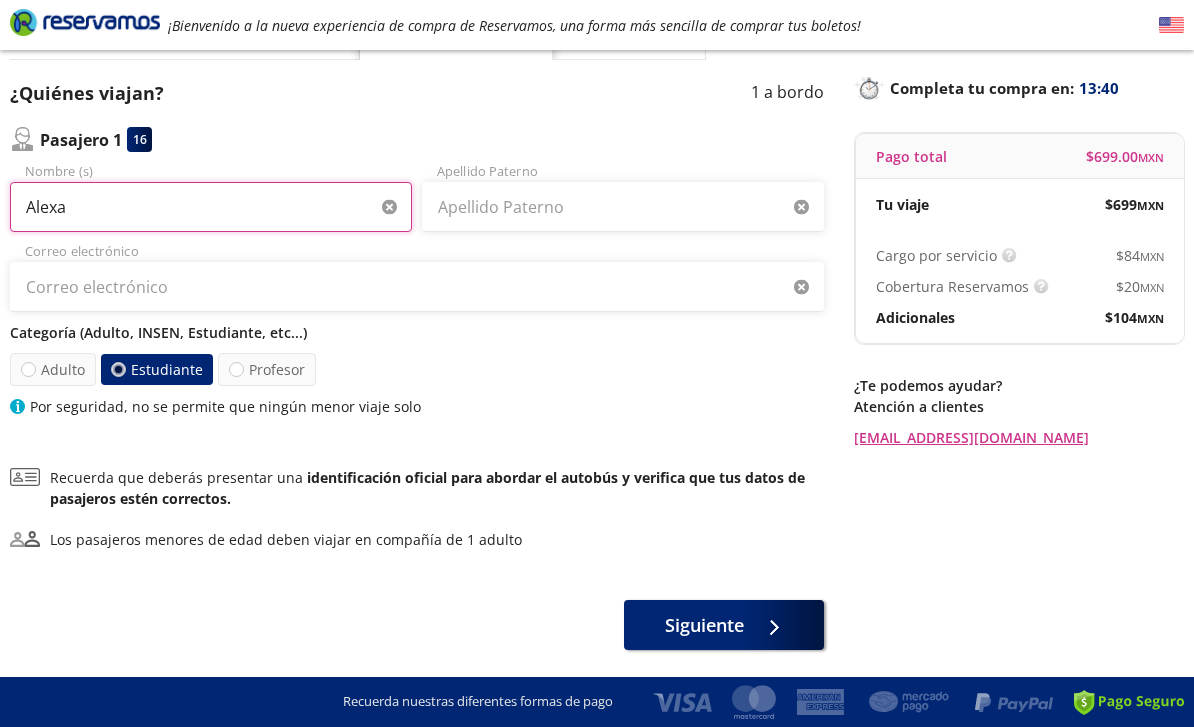 type on "Alexa" 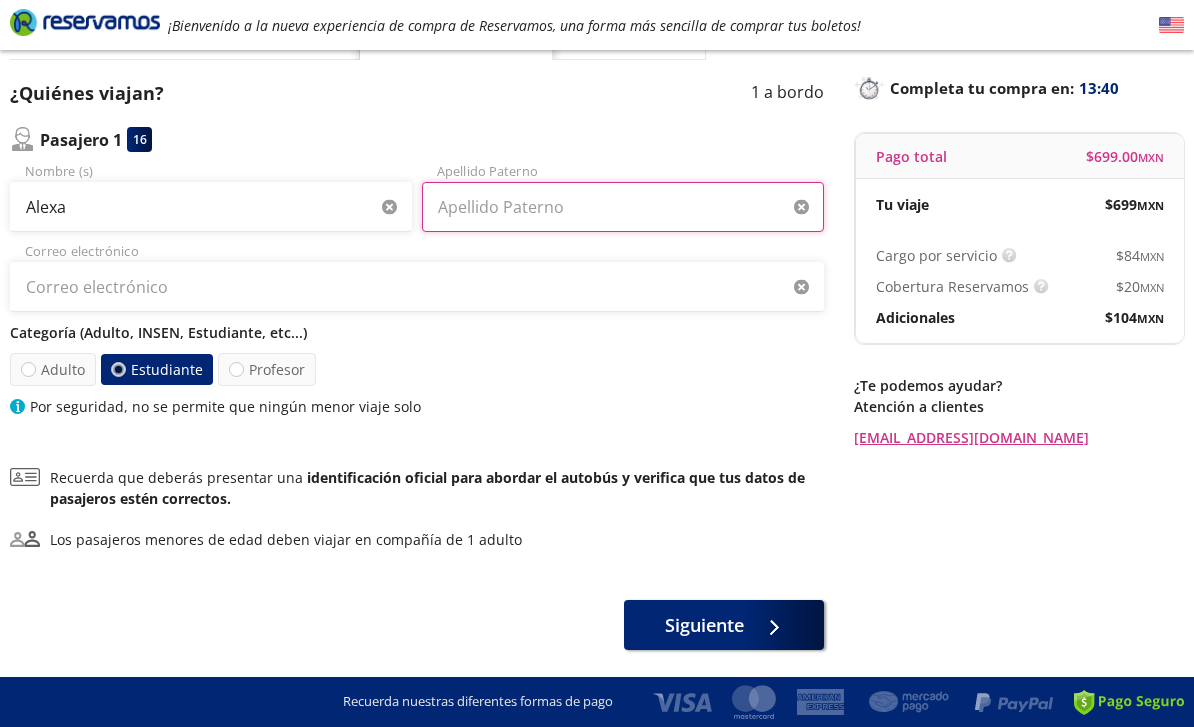 click on "Apellido Paterno" at bounding box center (623, 207) 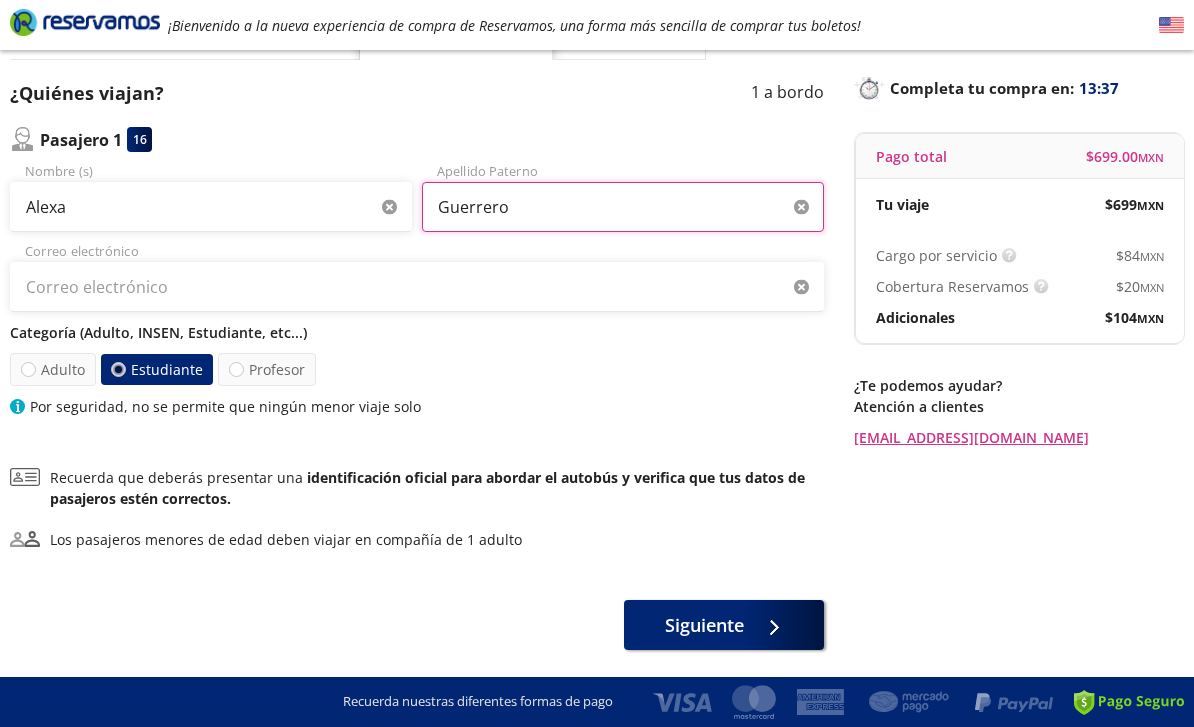 type on "Guerrero" 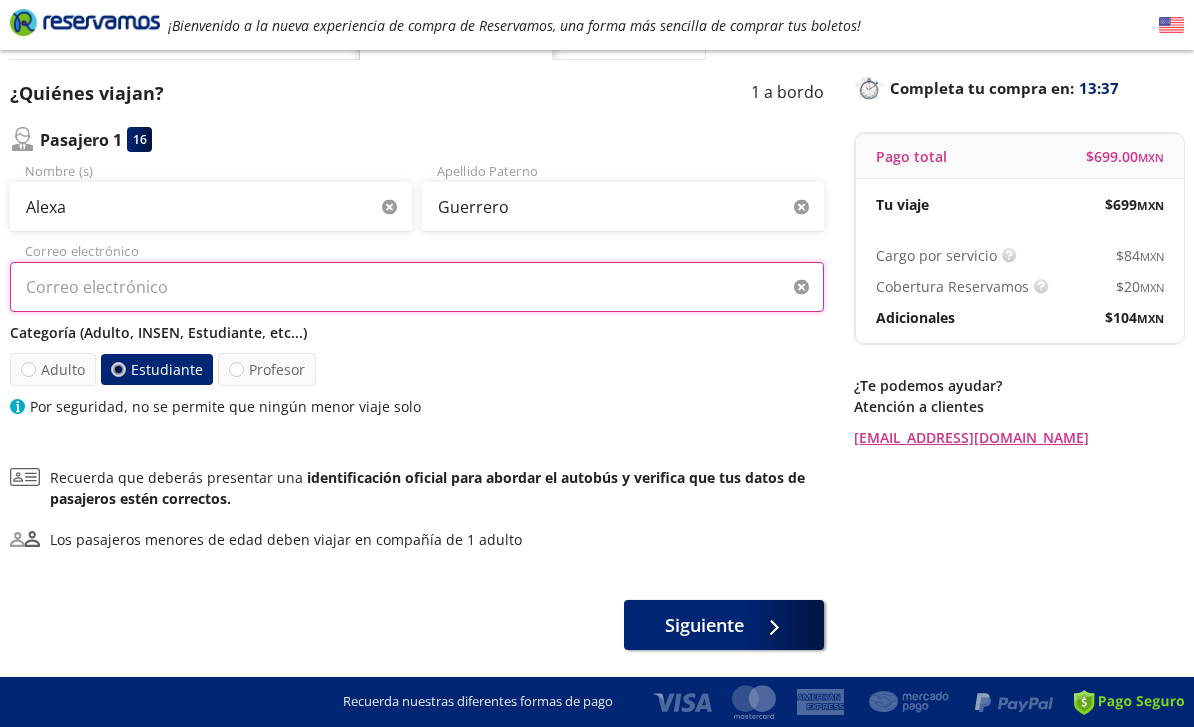 click on "Correo electrónico" at bounding box center (417, 287) 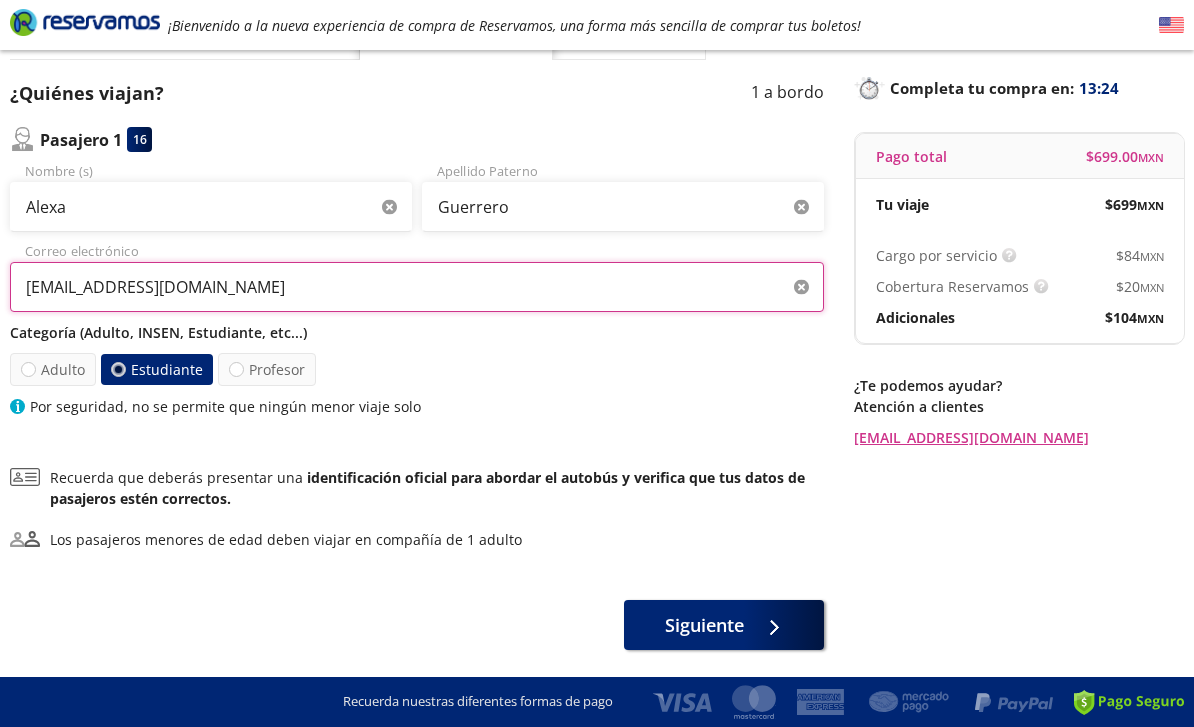 type on "[EMAIL_ADDRESS][DOMAIN_NAME]" 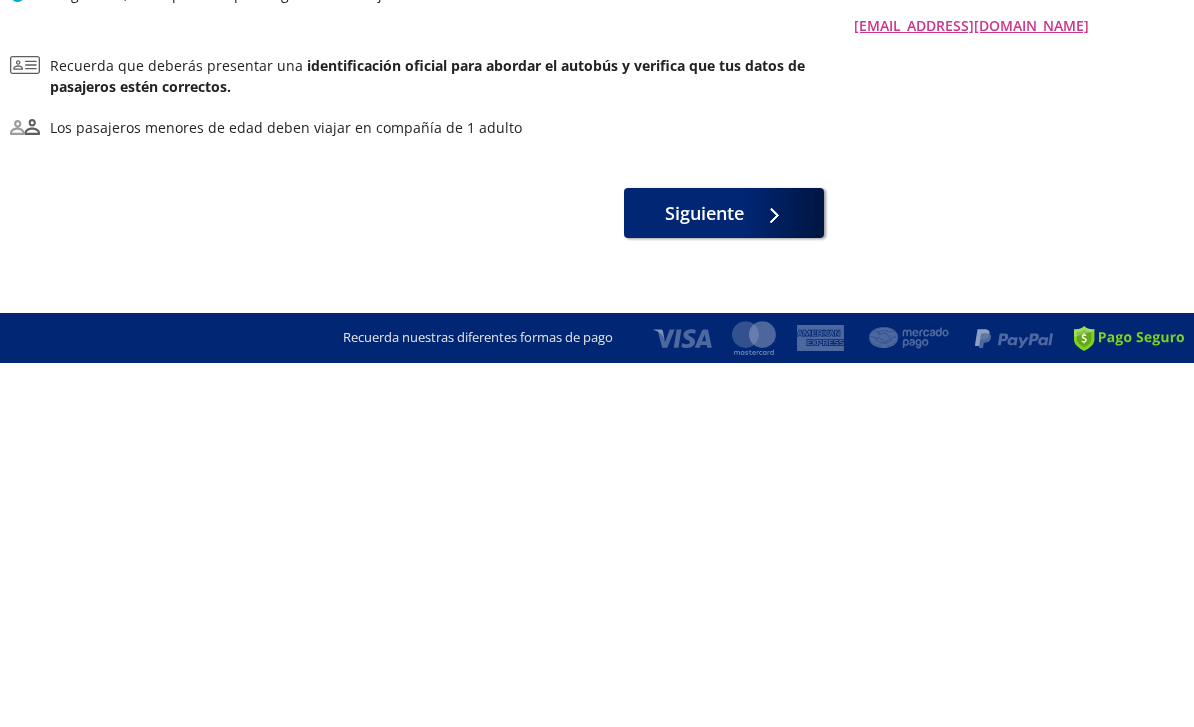scroll, scrollTop: 181, scrollLeft: 0, axis: vertical 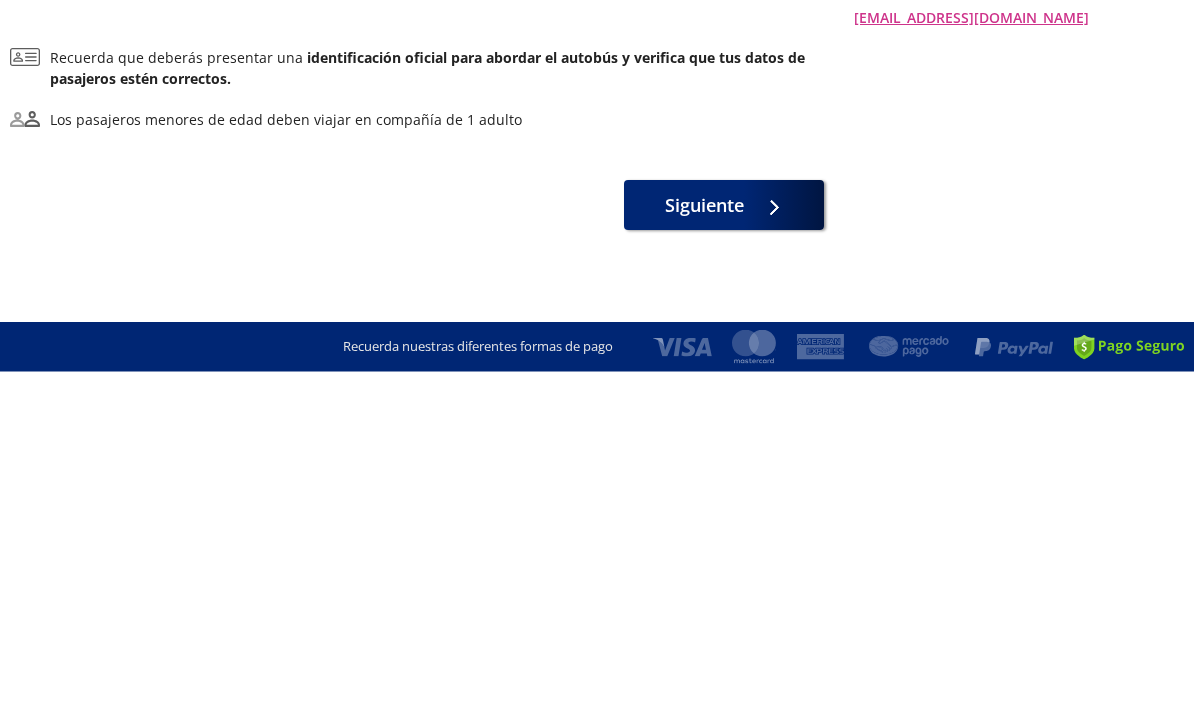click on "Siguiente" at bounding box center (704, 561) 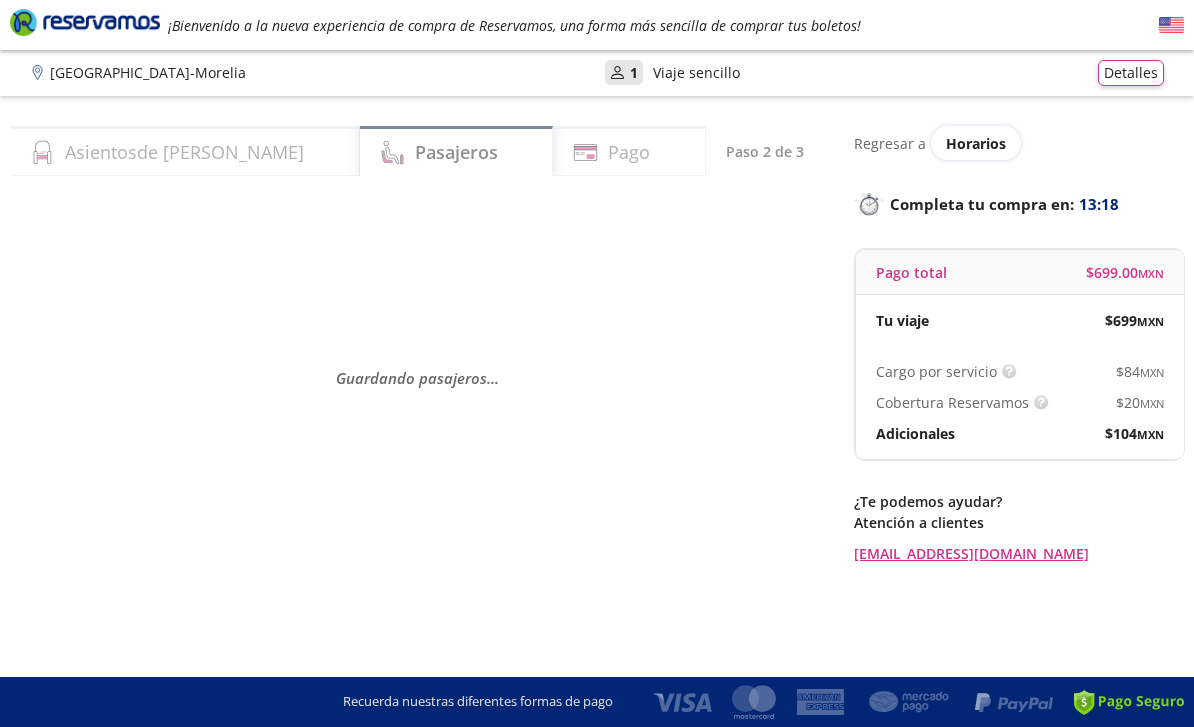 scroll, scrollTop: 65, scrollLeft: 0, axis: vertical 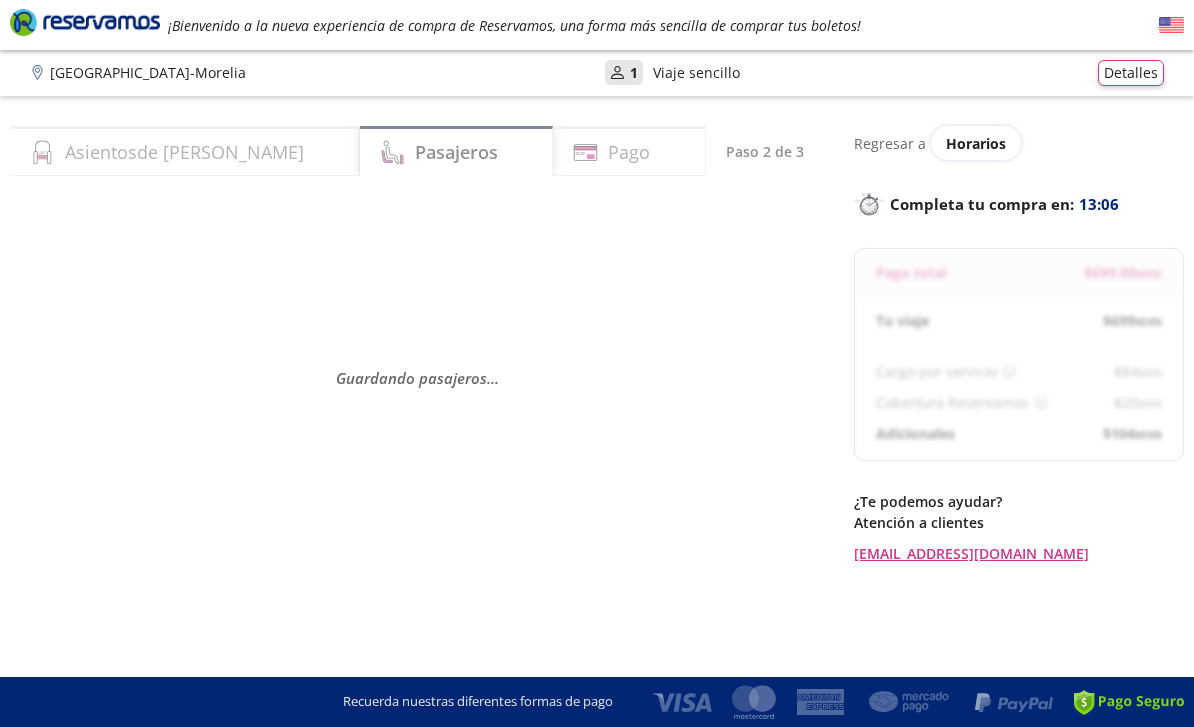 select on "MX" 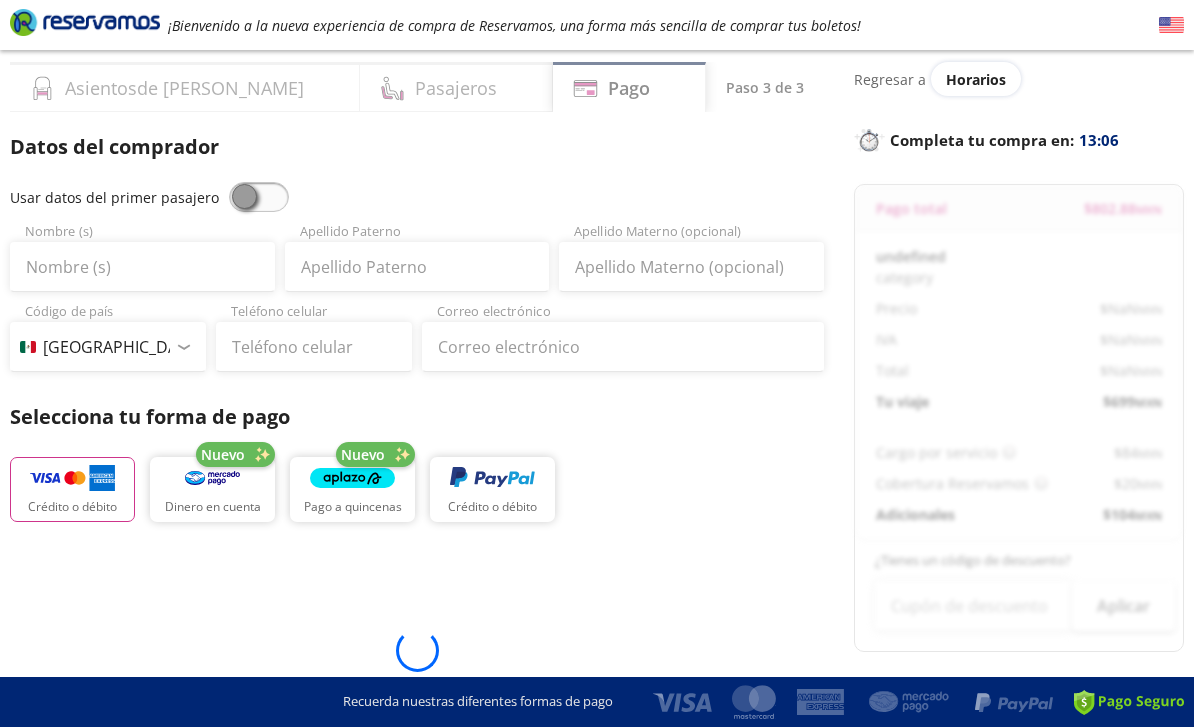 scroll, scrollTop: 0, scrollLeft: 0, axis: both 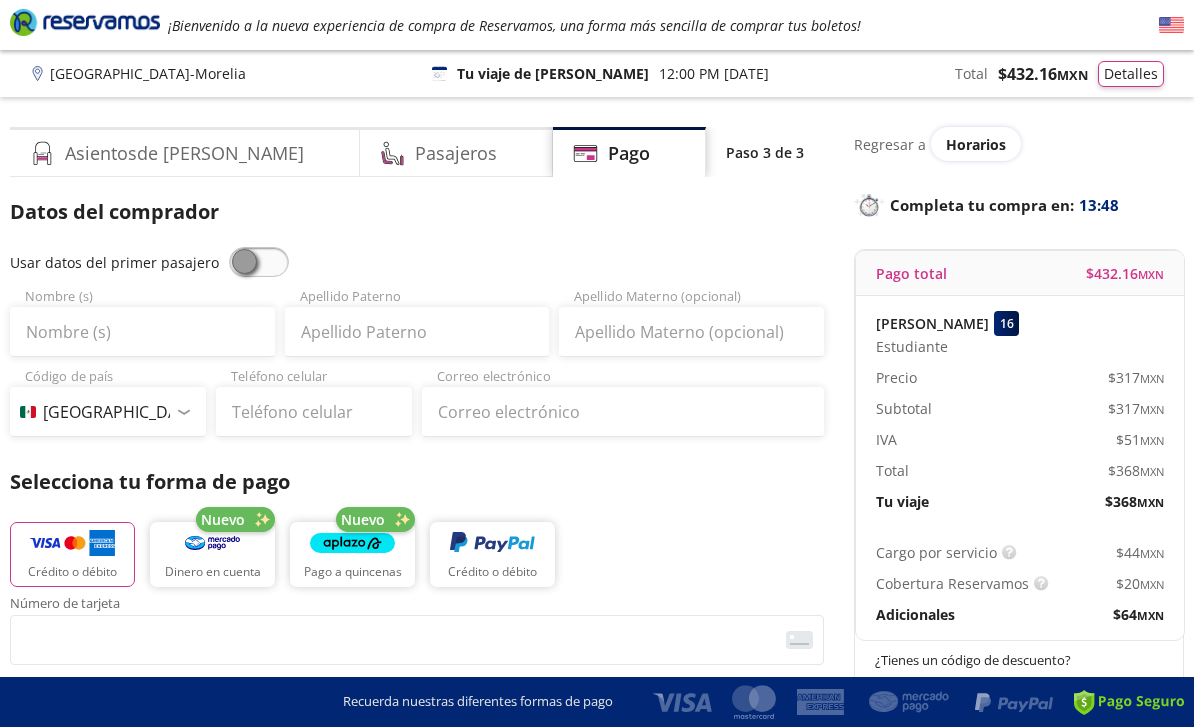 click at bounding box center [259, 262] 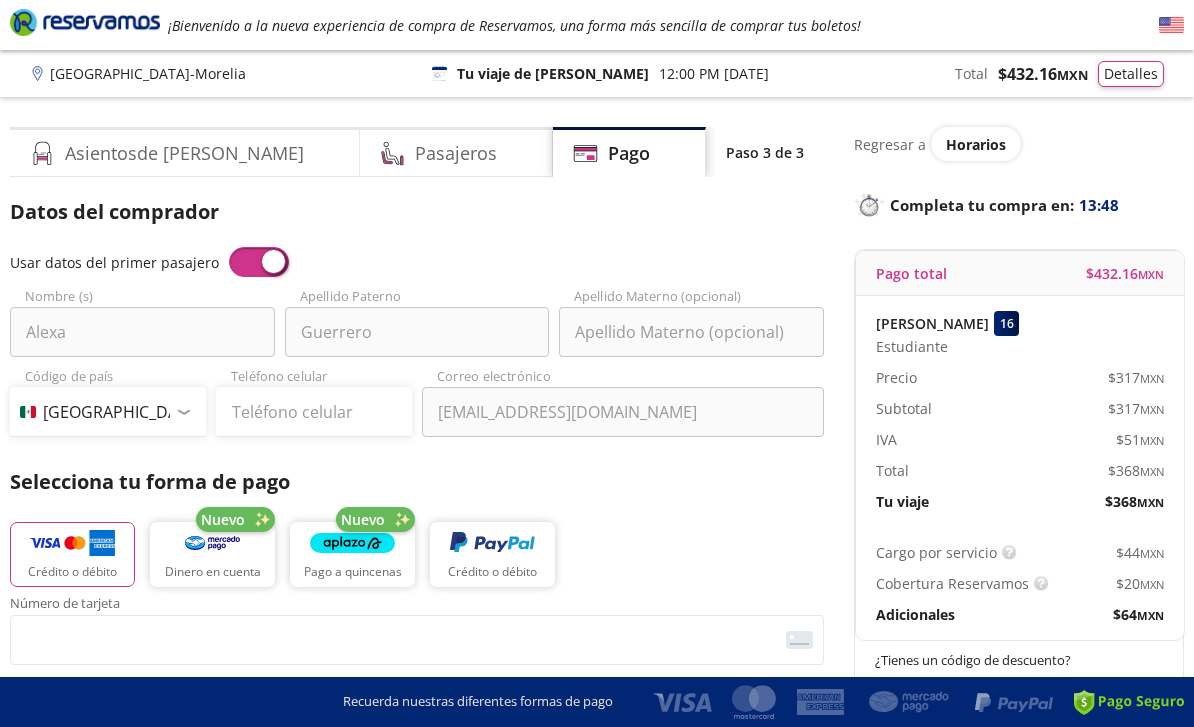 type on "Alexa" 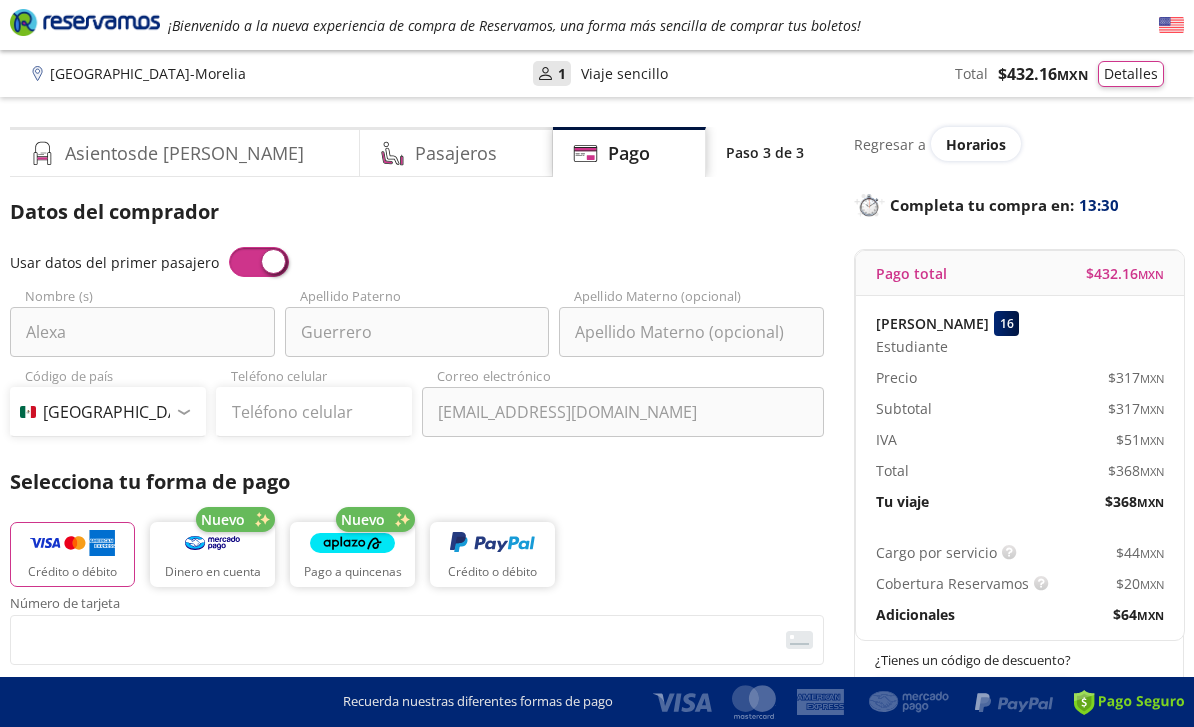 click at bounding box center (259, 262) 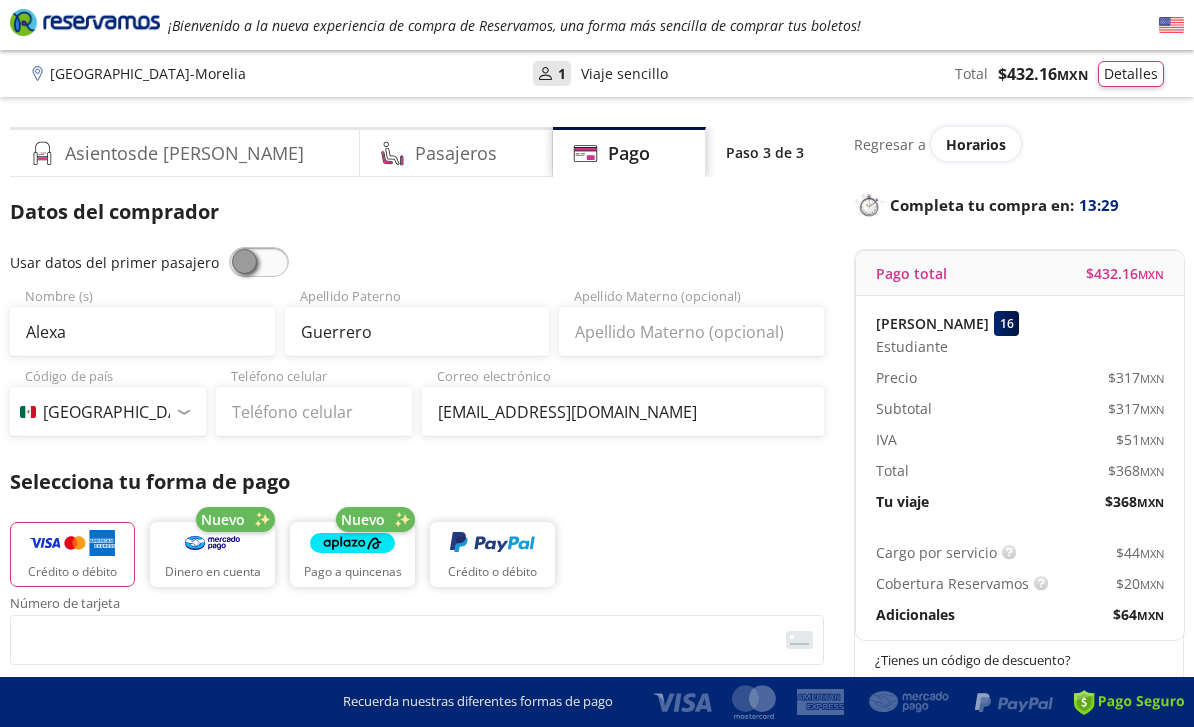 click at bounding box center (259, 262) 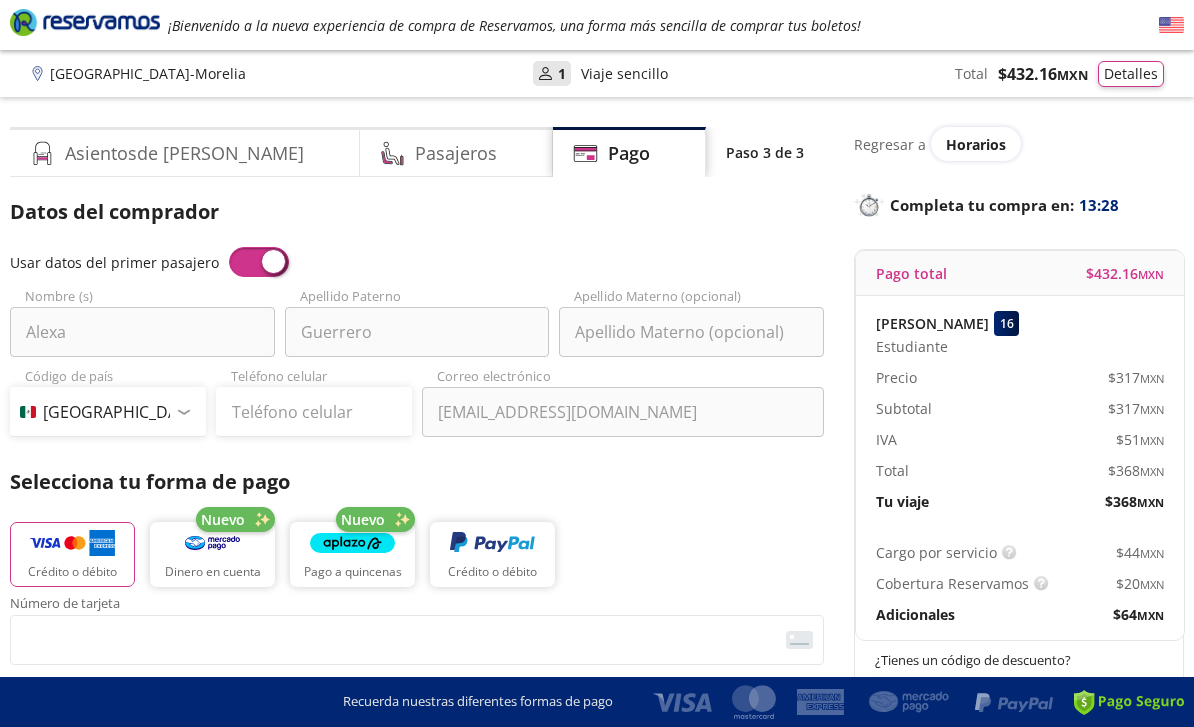 click at bounding box center (259, 262) 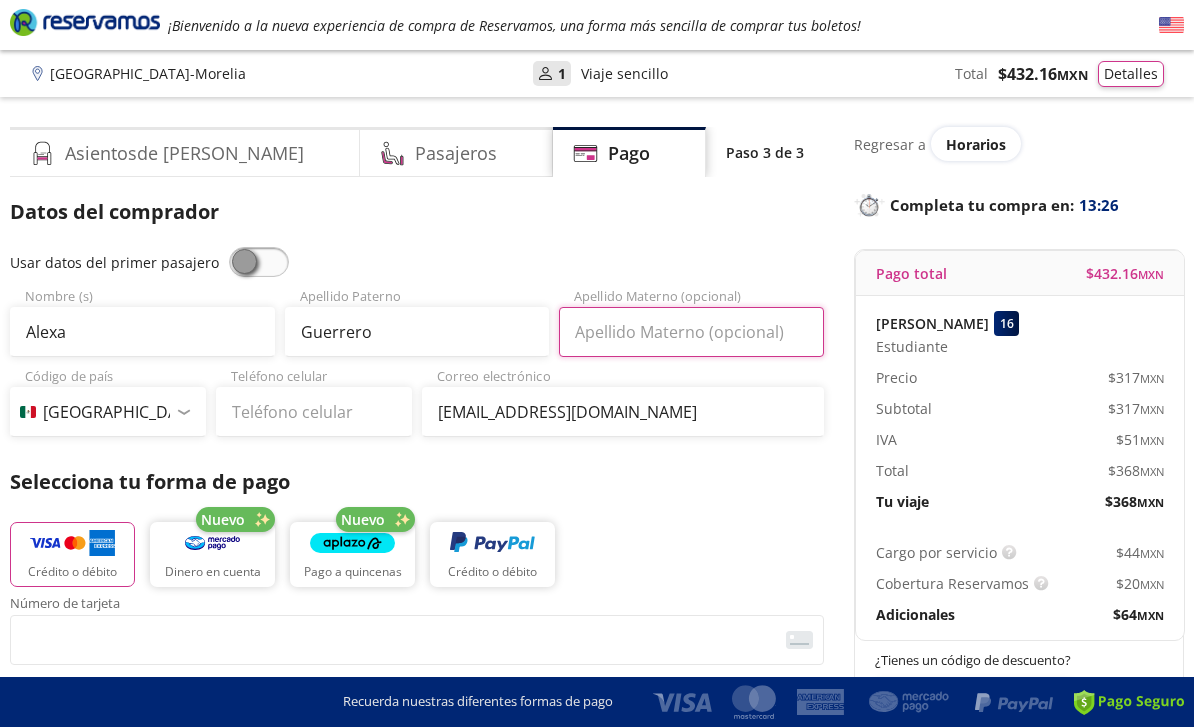 click on "Apellido Materno (opcional)" at bounding box center [691, 332] 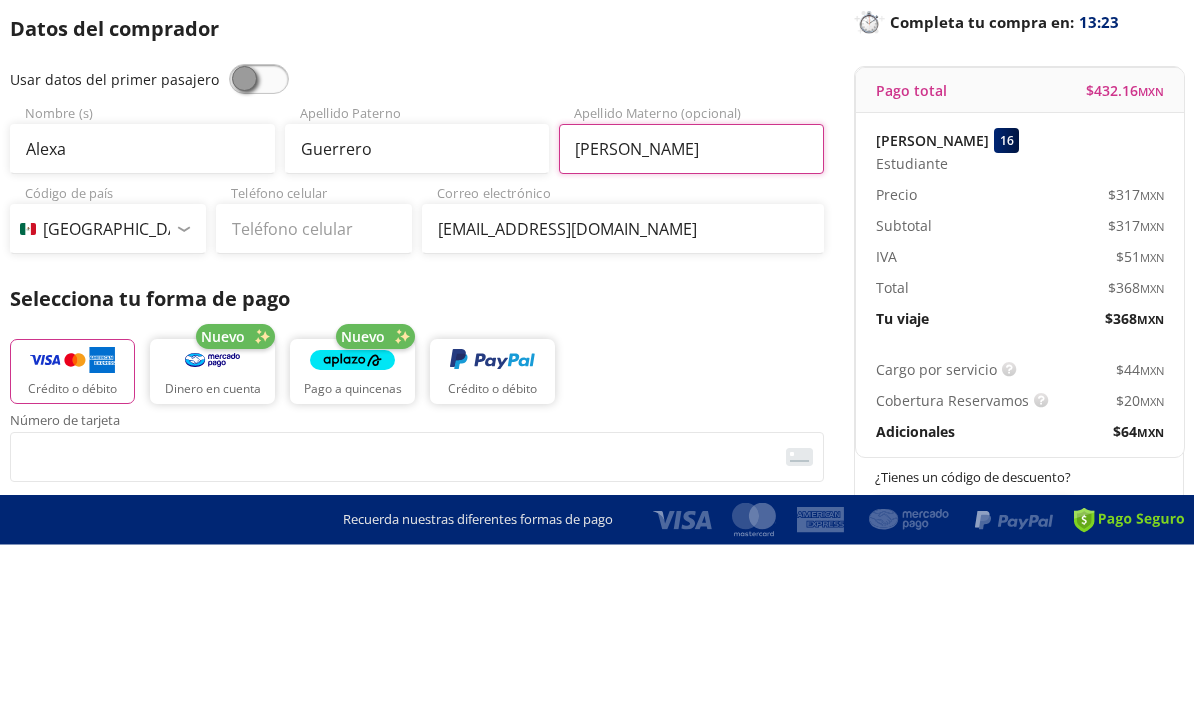 type on "[PERSON_NAME]" 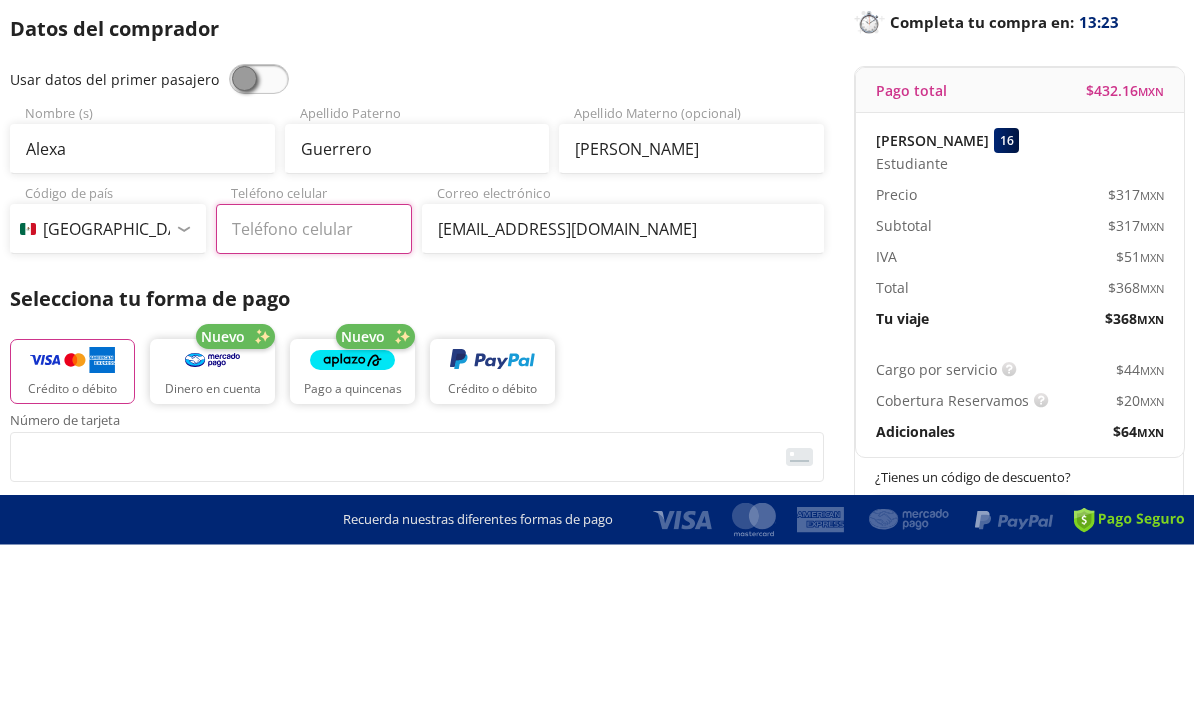 click on "Teléfono celular" at bounding box center [314, 412] 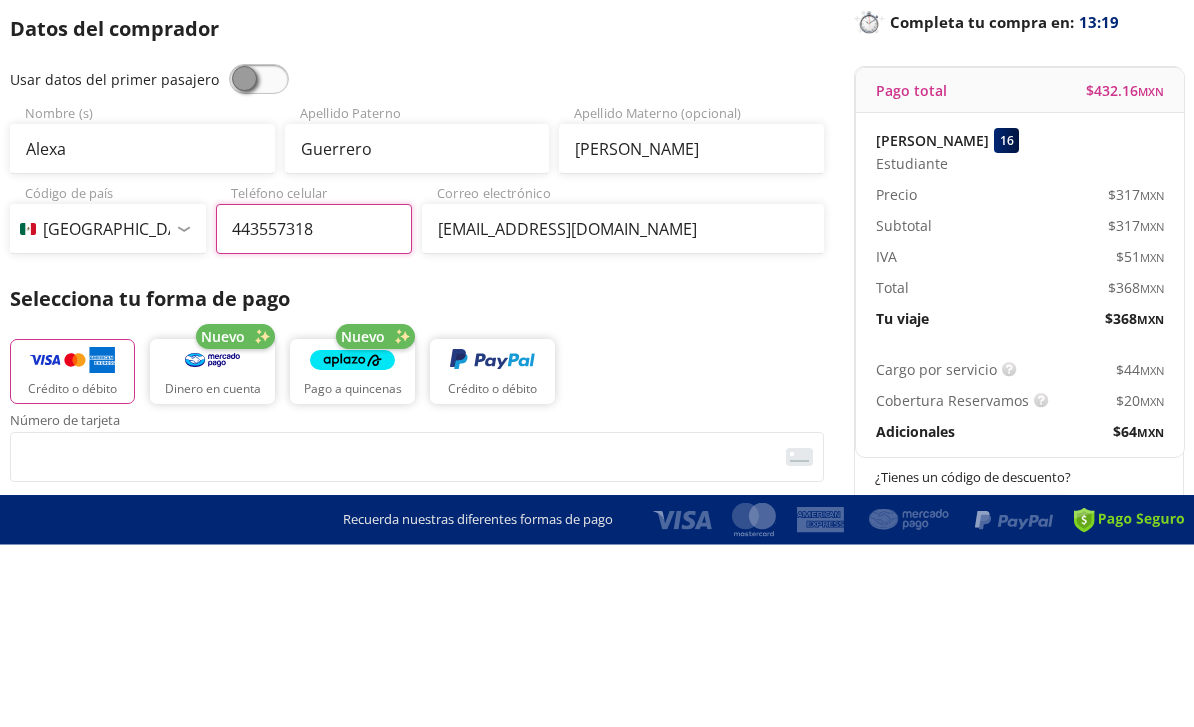 type on "[PHONE_NUMBER]" 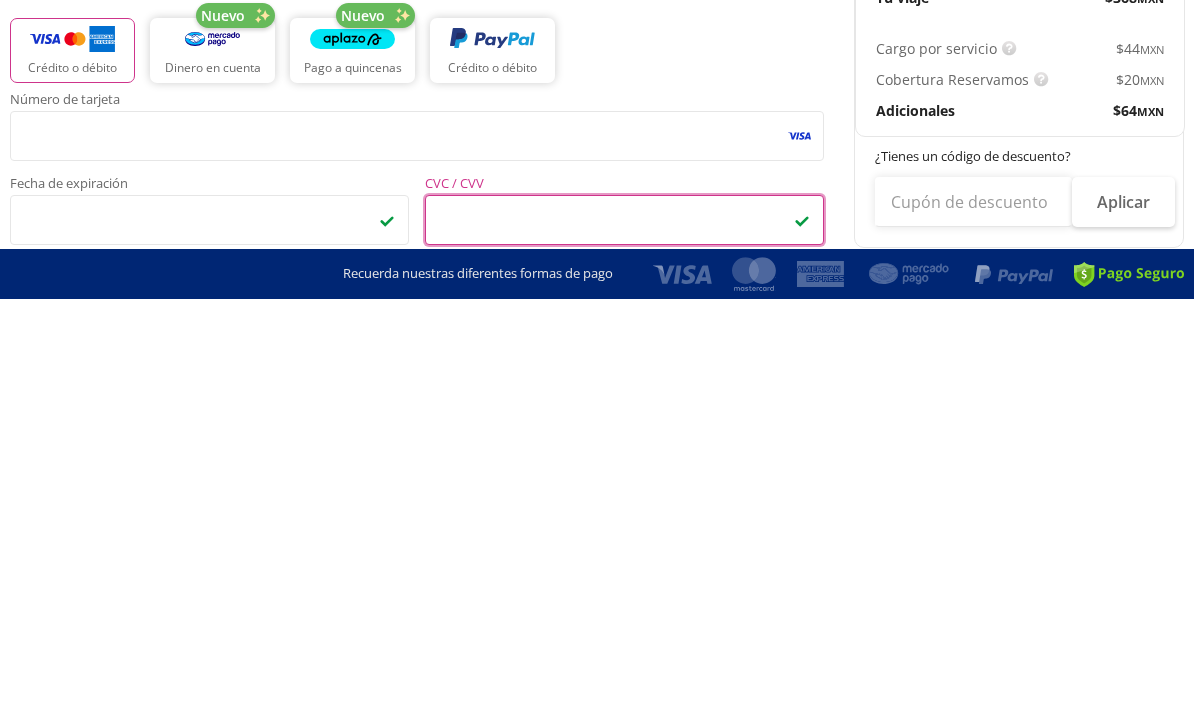 scroll, scrollTop: 170, scrollLeft: 0, axis: vertical 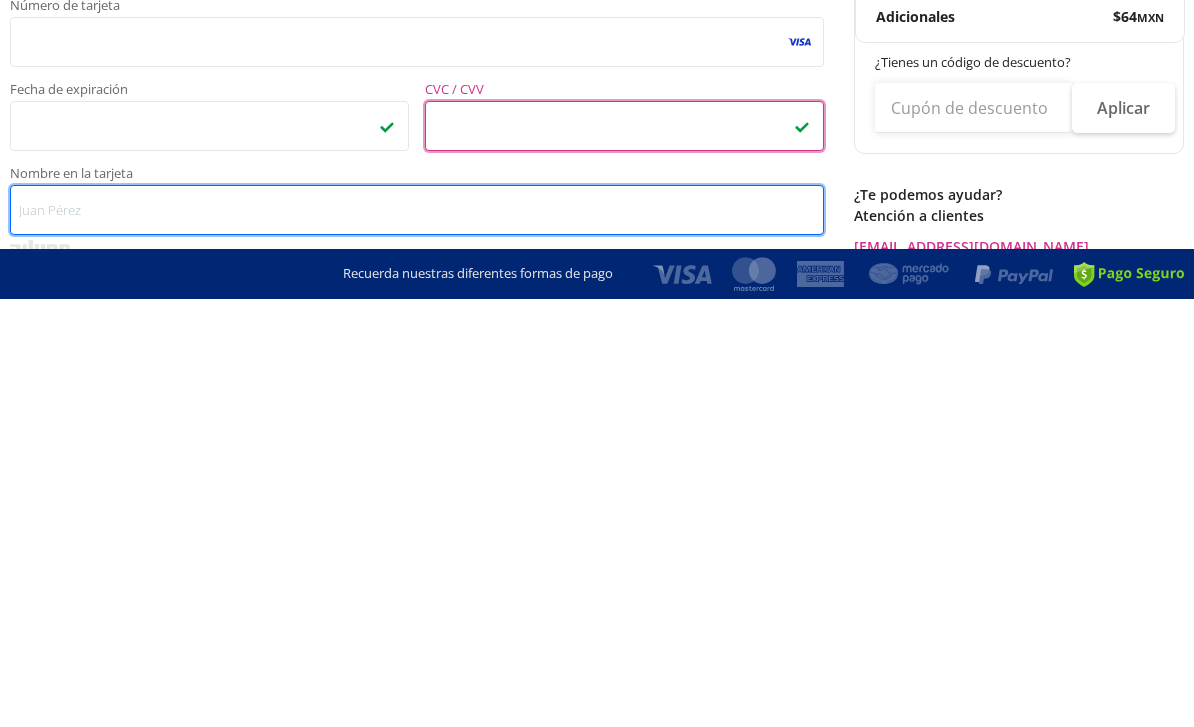 click on "Nombre en la tarjeta" at bounding box center [417, 638] 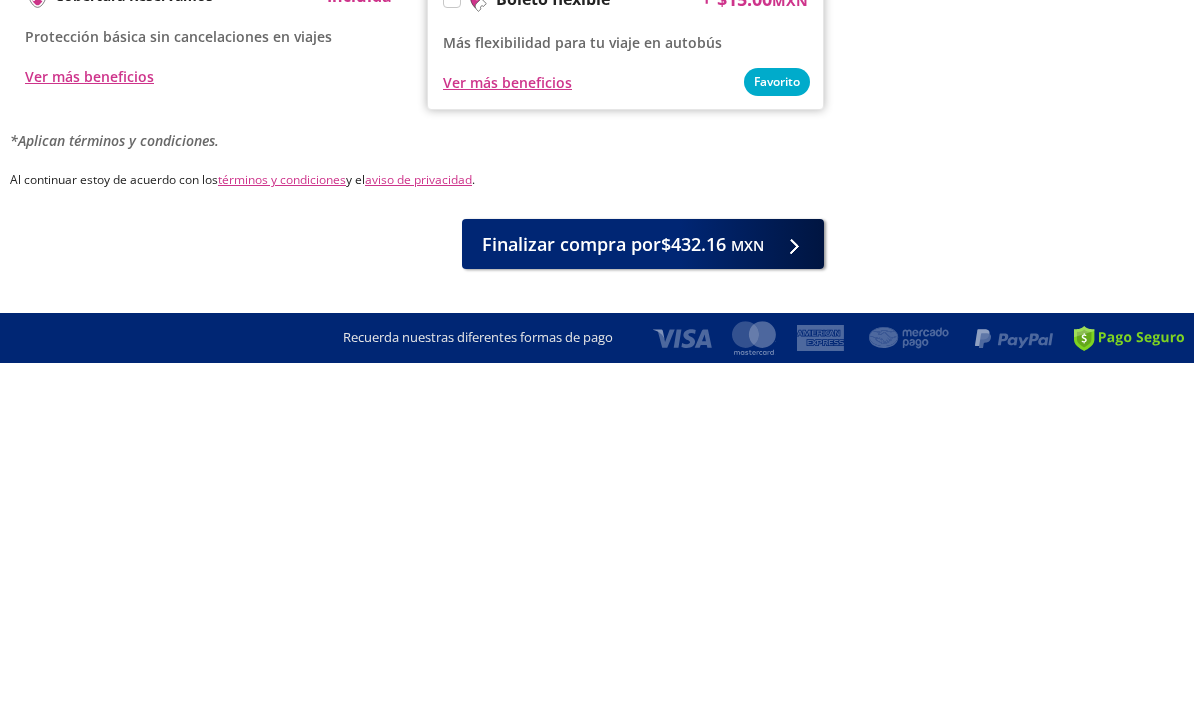 scroll, scrollTop: 856, scrollLeft: 0, axis: vertical 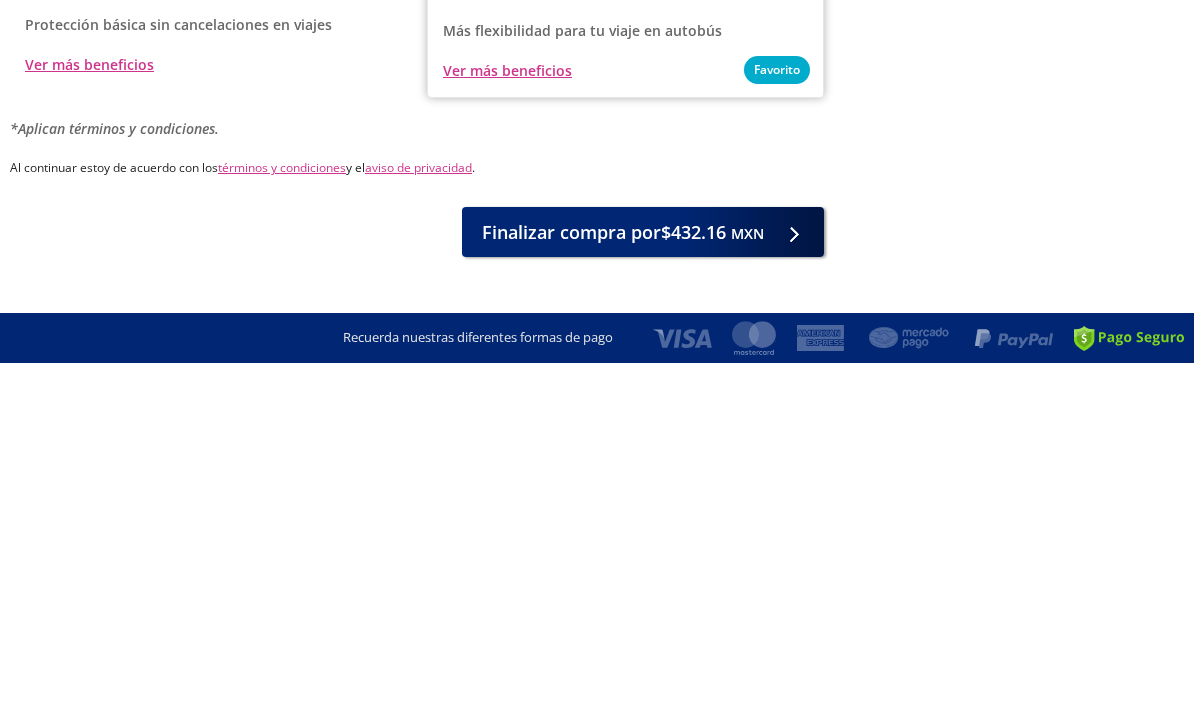 type on "[PERSON_NAME]" 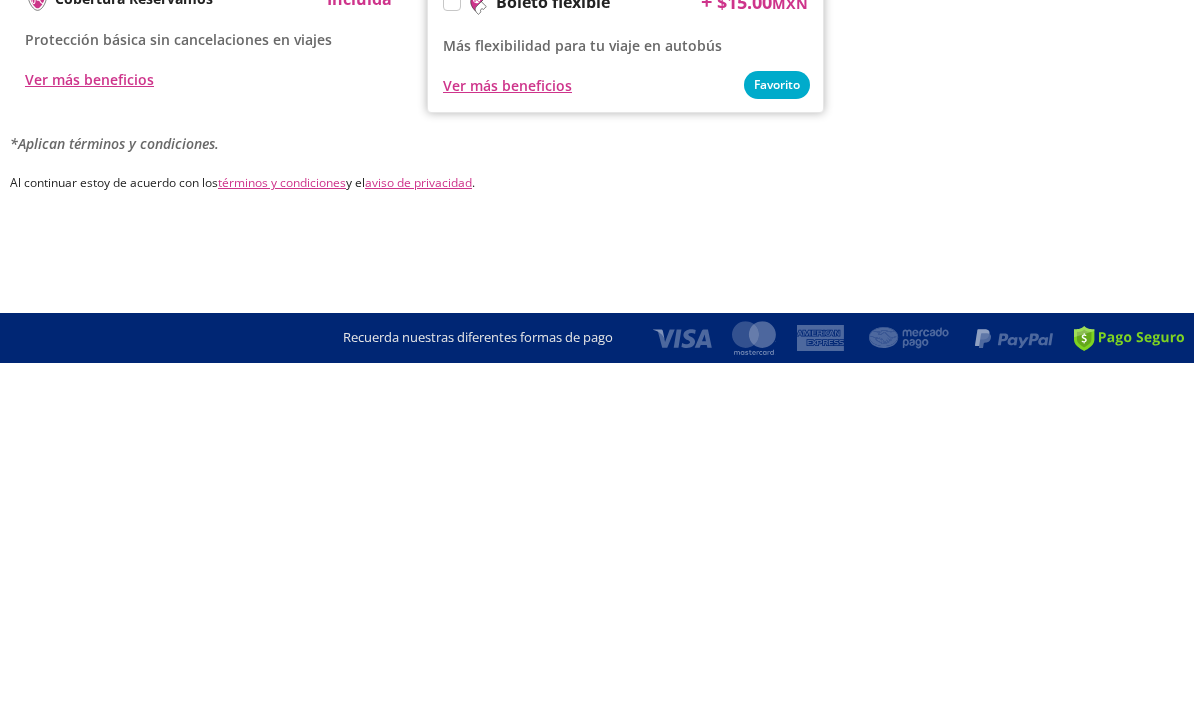 scroll, scrollTop: 0, scrollLeft: 0, axis: both 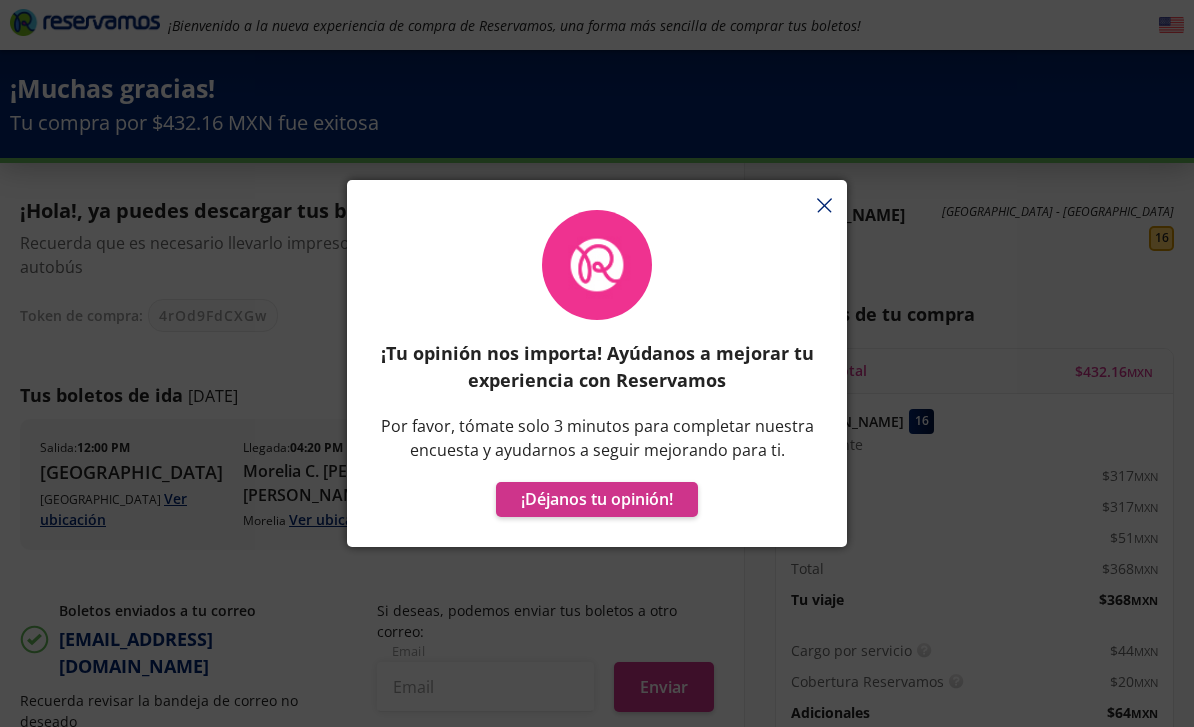 click on "¡Tu opinión nos importa! Ayúdanos a mejorar tu experiencia con Reservamos Por favor, tómate solo 3 minutos para completar nuestra encuesta y ayudarnos a seguir mejorando para ti. ¡Déjanos tu opinión!" at bounding box center (597, 373) 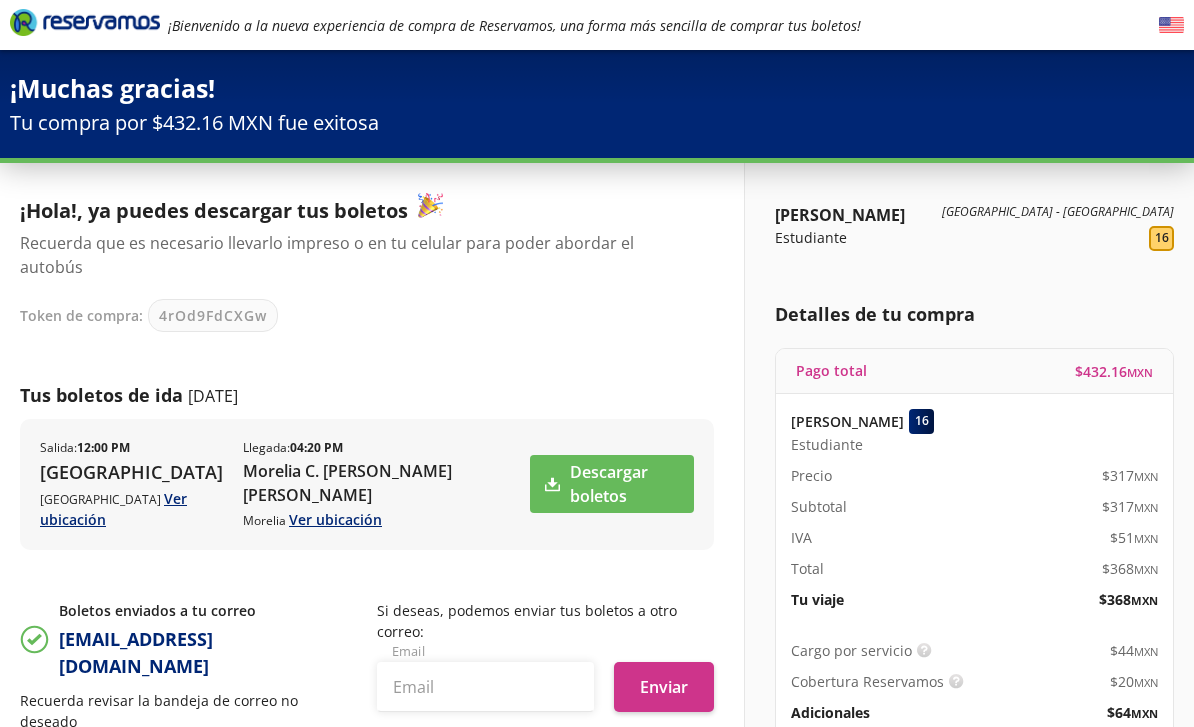 click on "Descargar boletos" at bounding box center [612, 484] 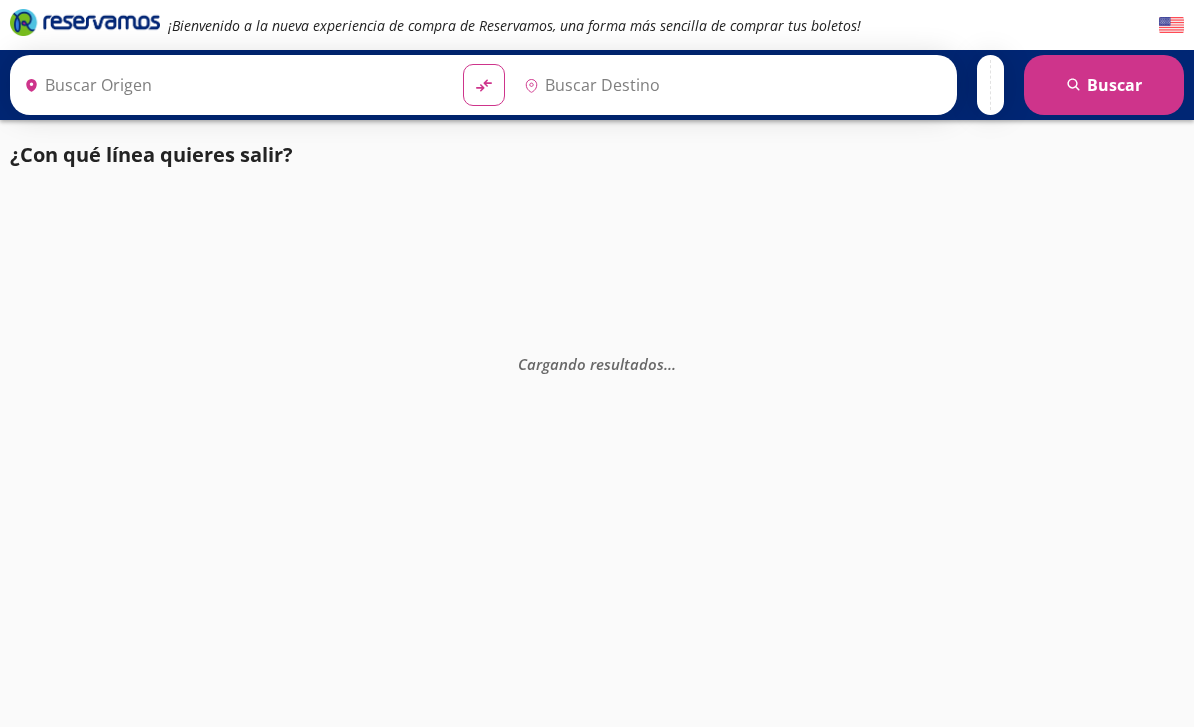 scroll, scrollTop: 0, scrollLeft: 0, axis: both 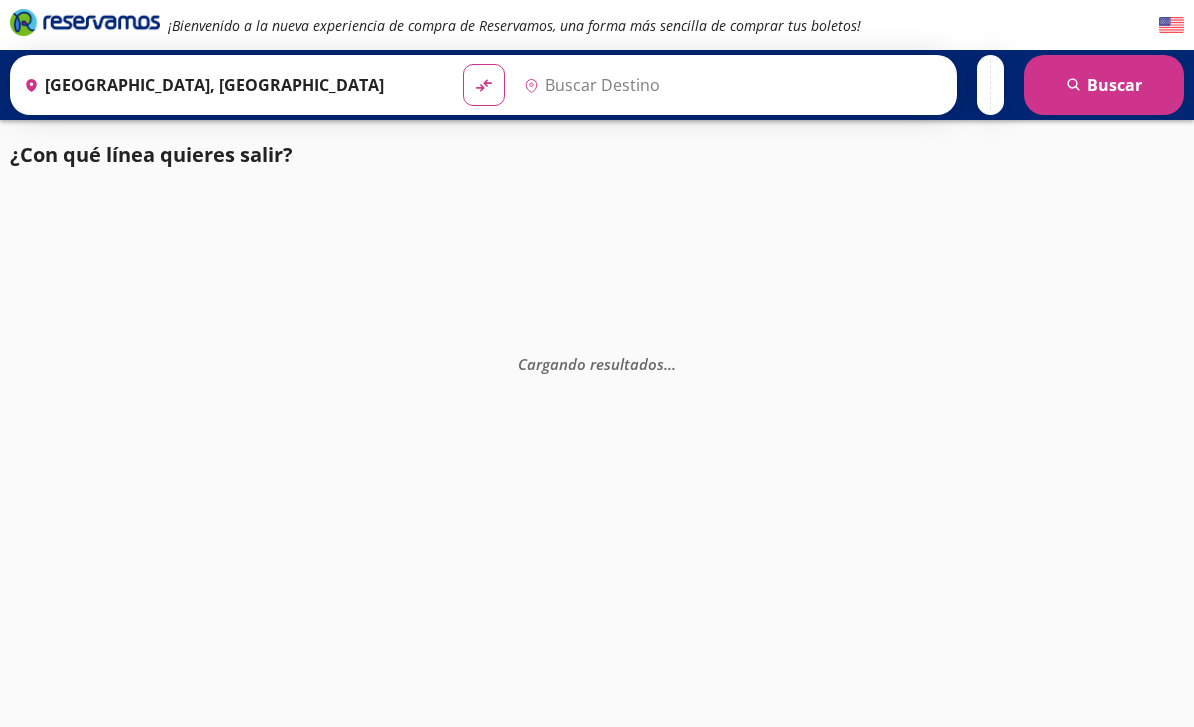 type on "Uruapan, Michoacán" 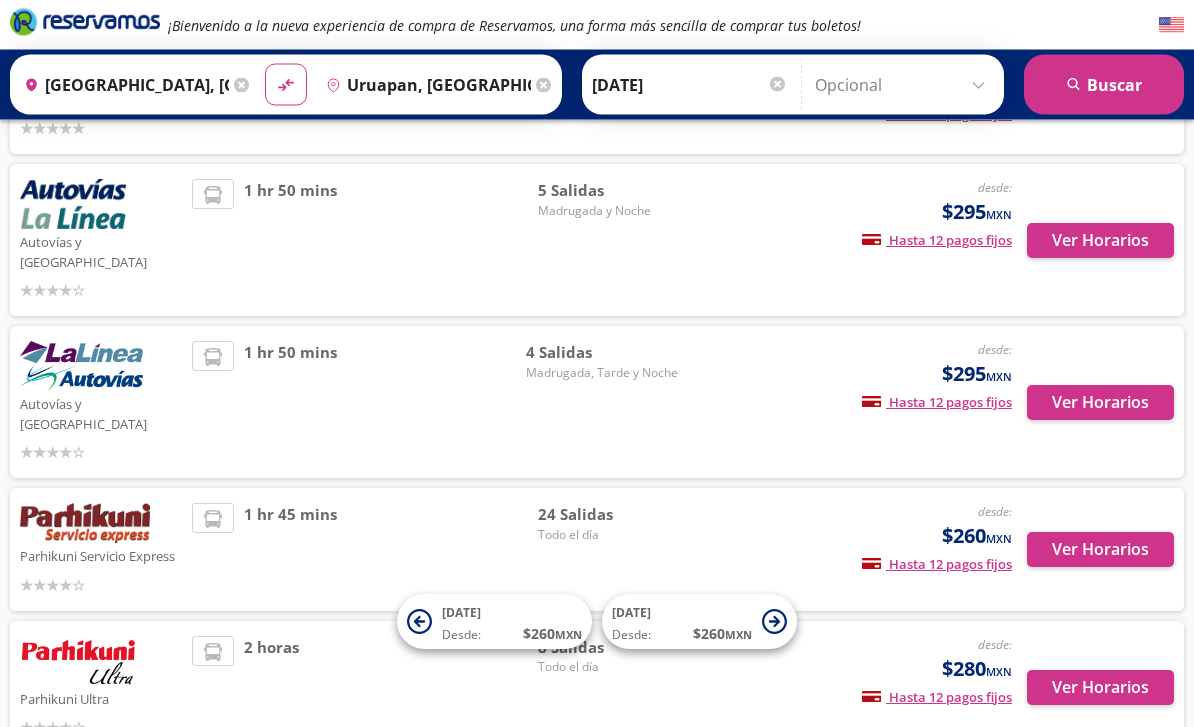 scroll, scrollTop: 256, scrollLeft: 0, axis: vertical 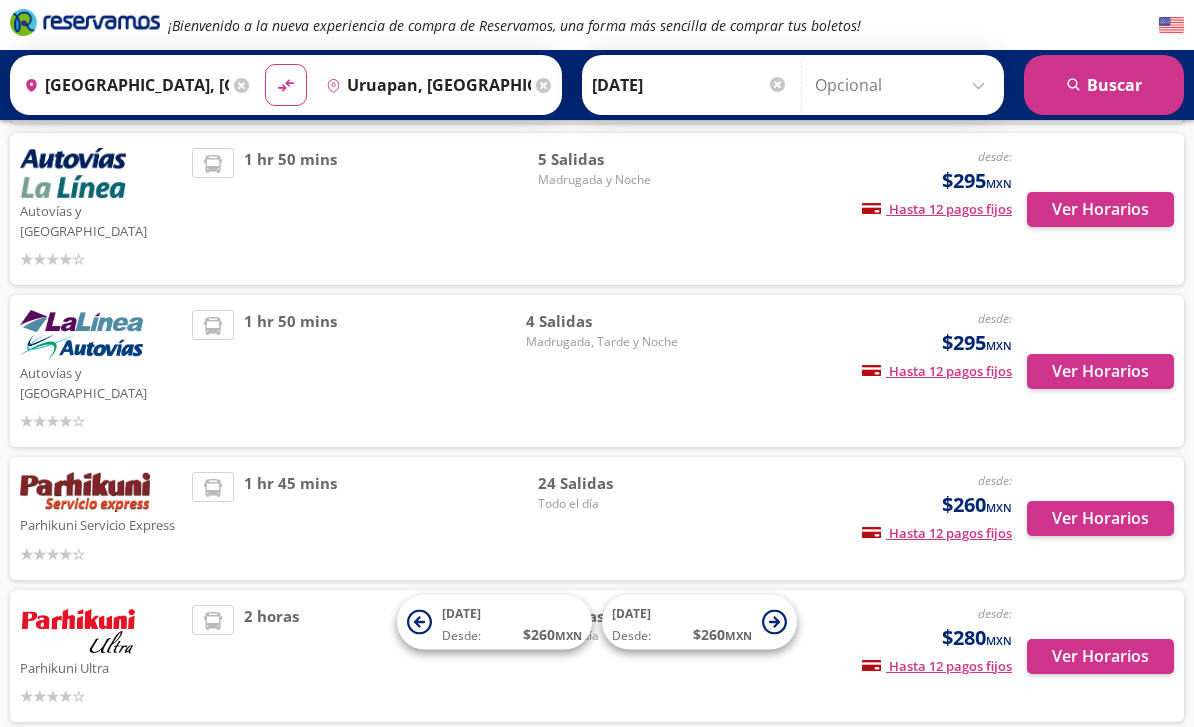 click on "Ver Horarios" at bounding box center (1100, 518) 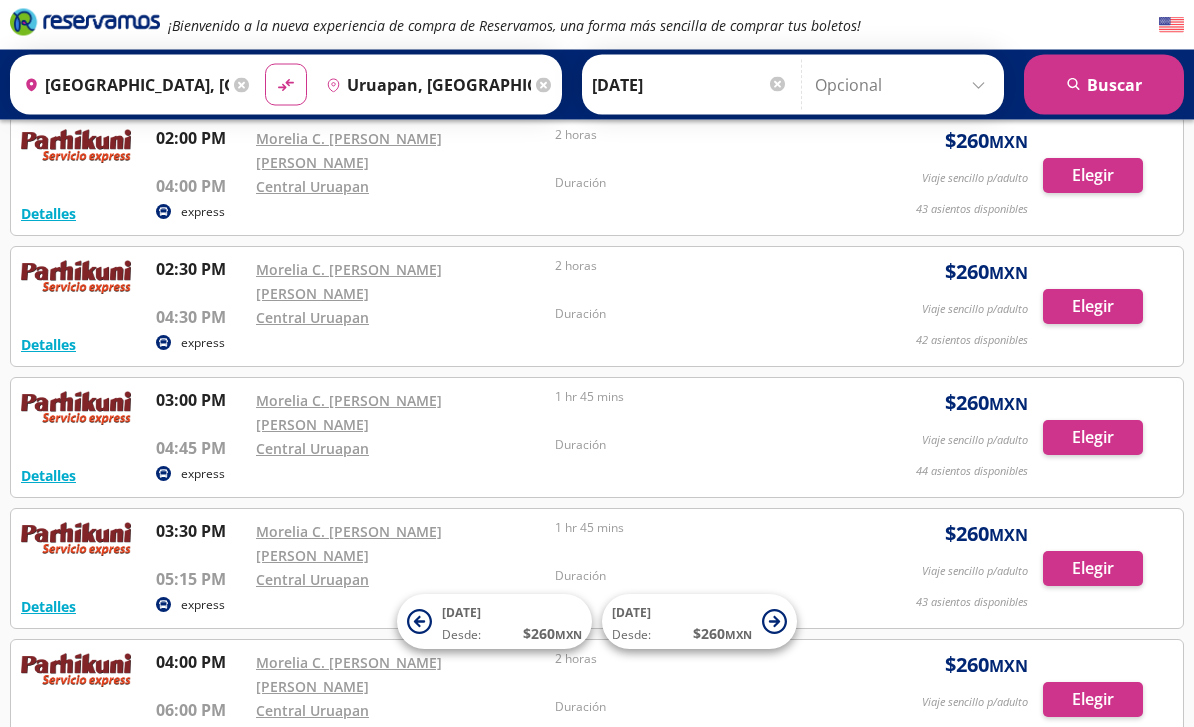 scroll, scrollTop: 1686, scrollLeft: 0, axis: vertical 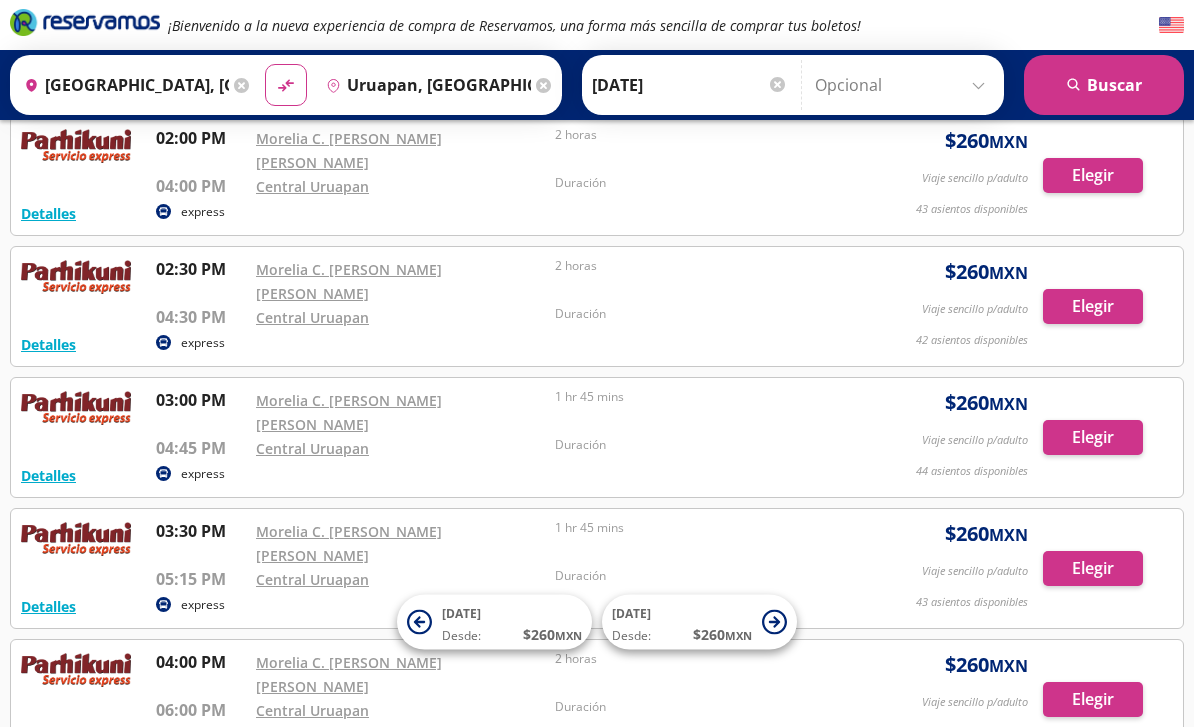 click on "Elegir" at bounding box center [1093, 830] 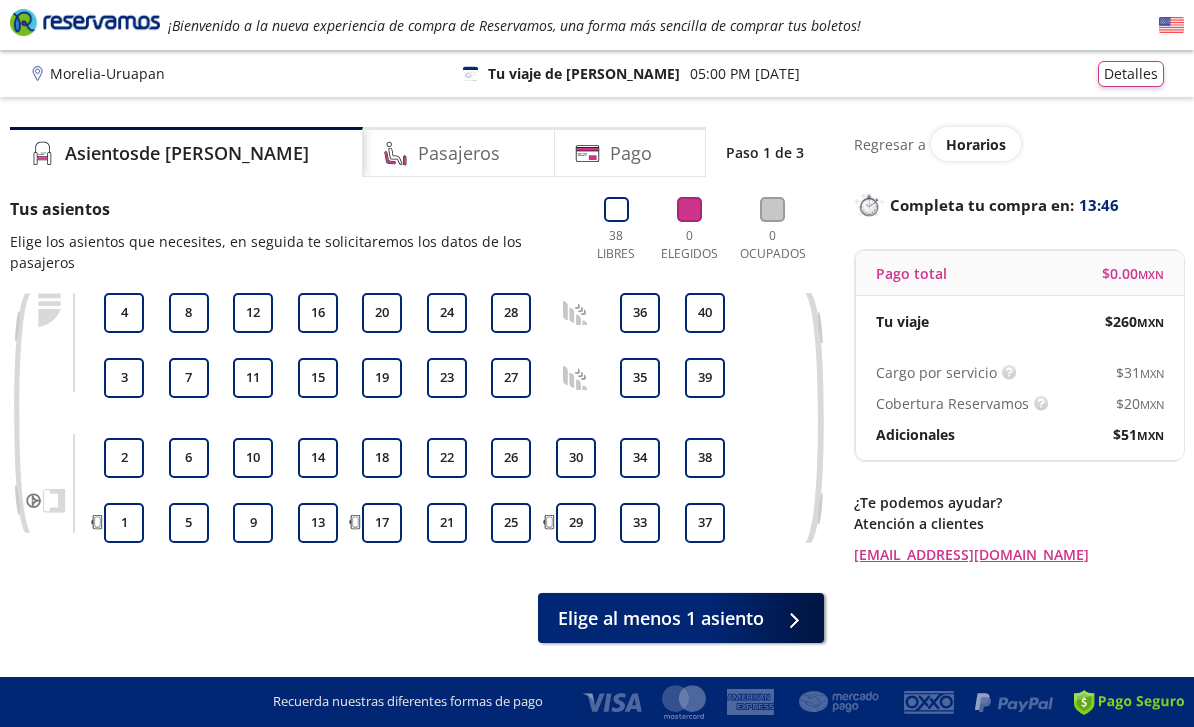 click on "20" at bounding box center (382, 313) 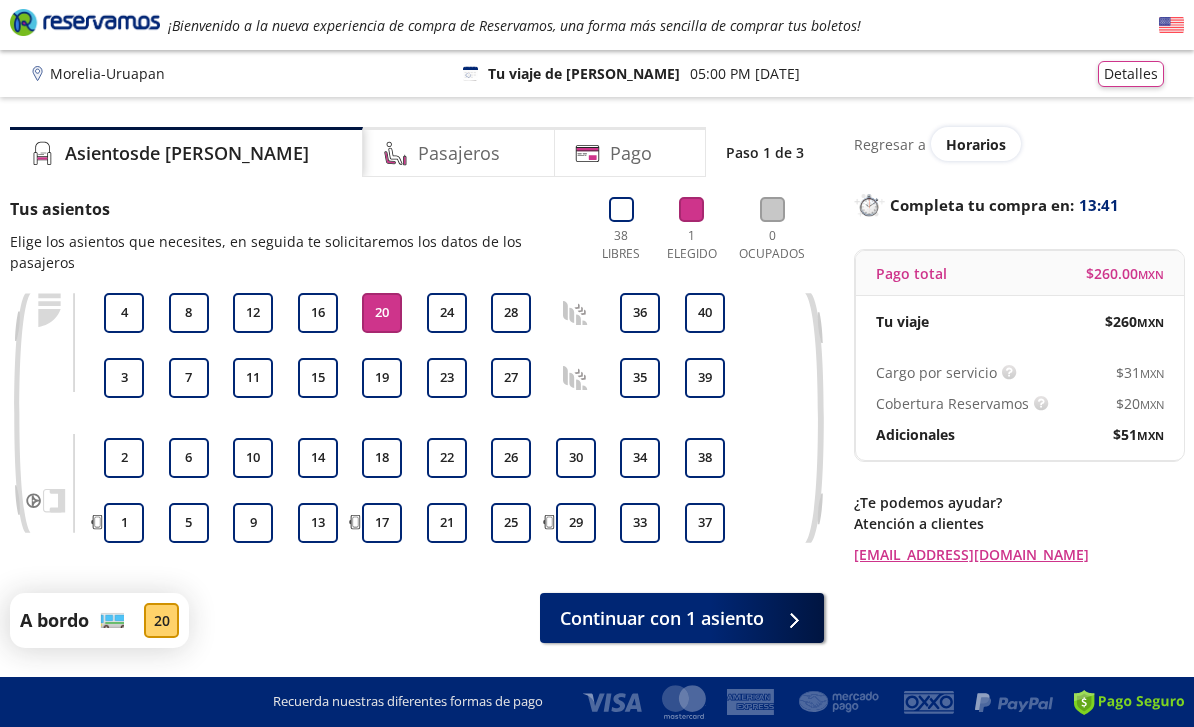 click 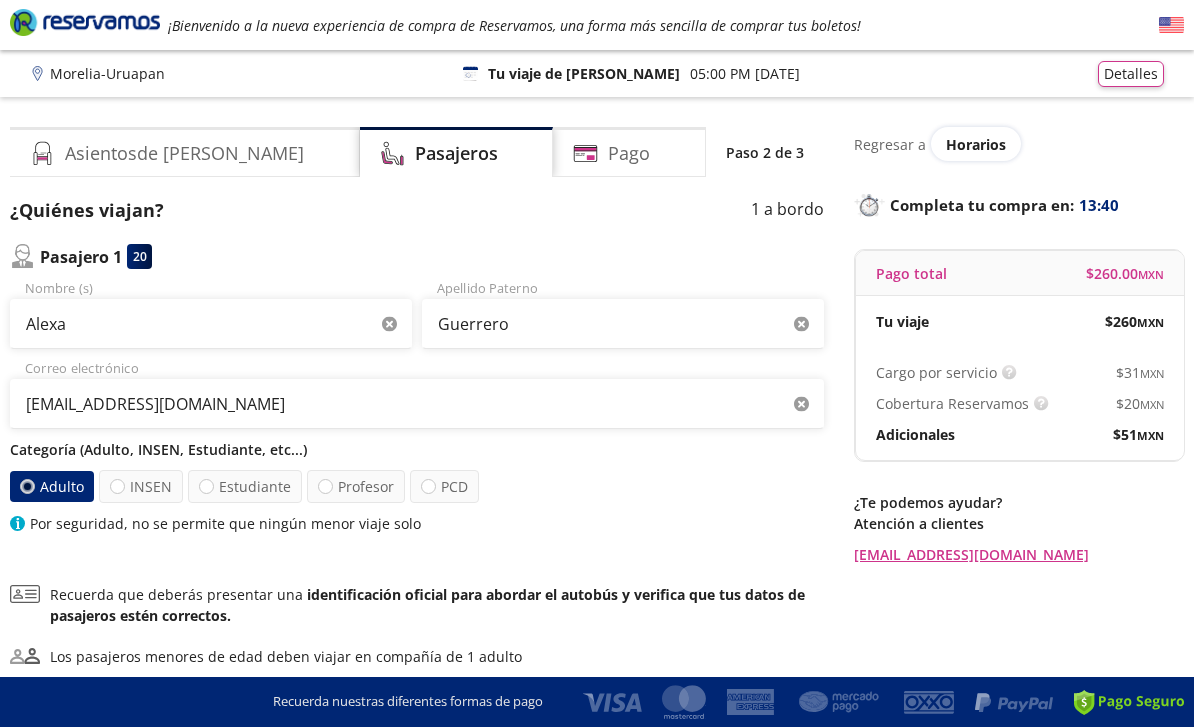 click on "Estudiante" at bounding box center [245, 486] 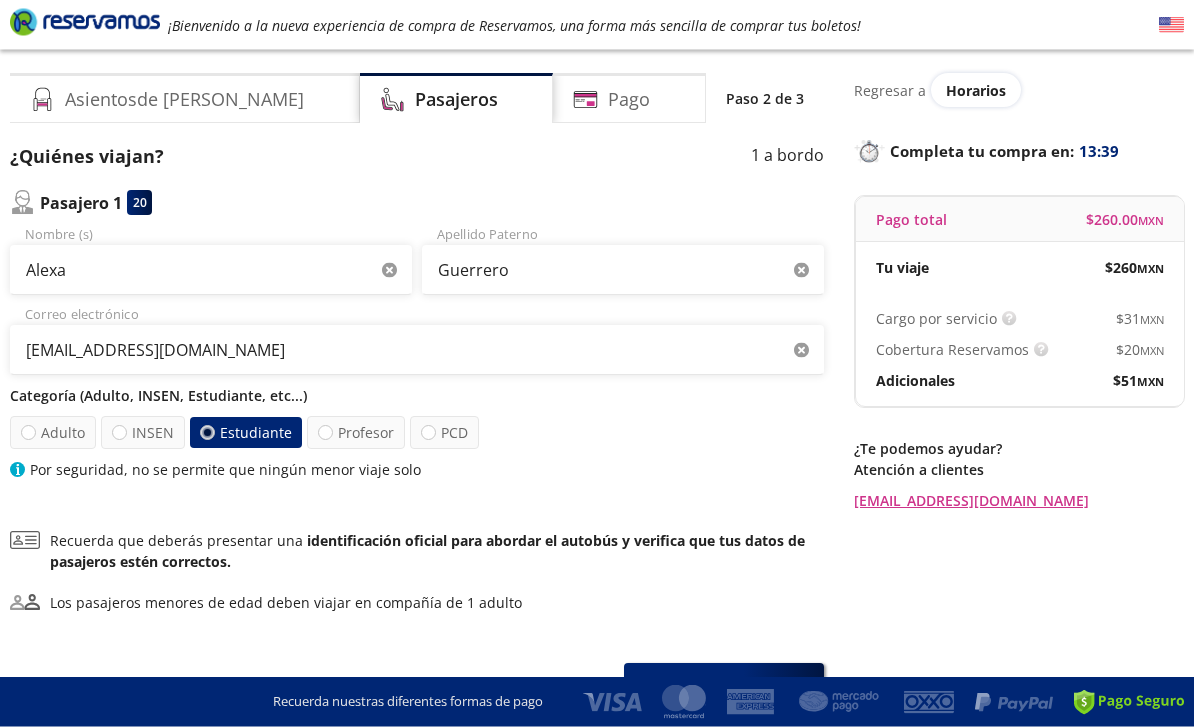 scroll, scrollTop: 116, scrollLeft: 0, axis: vertical 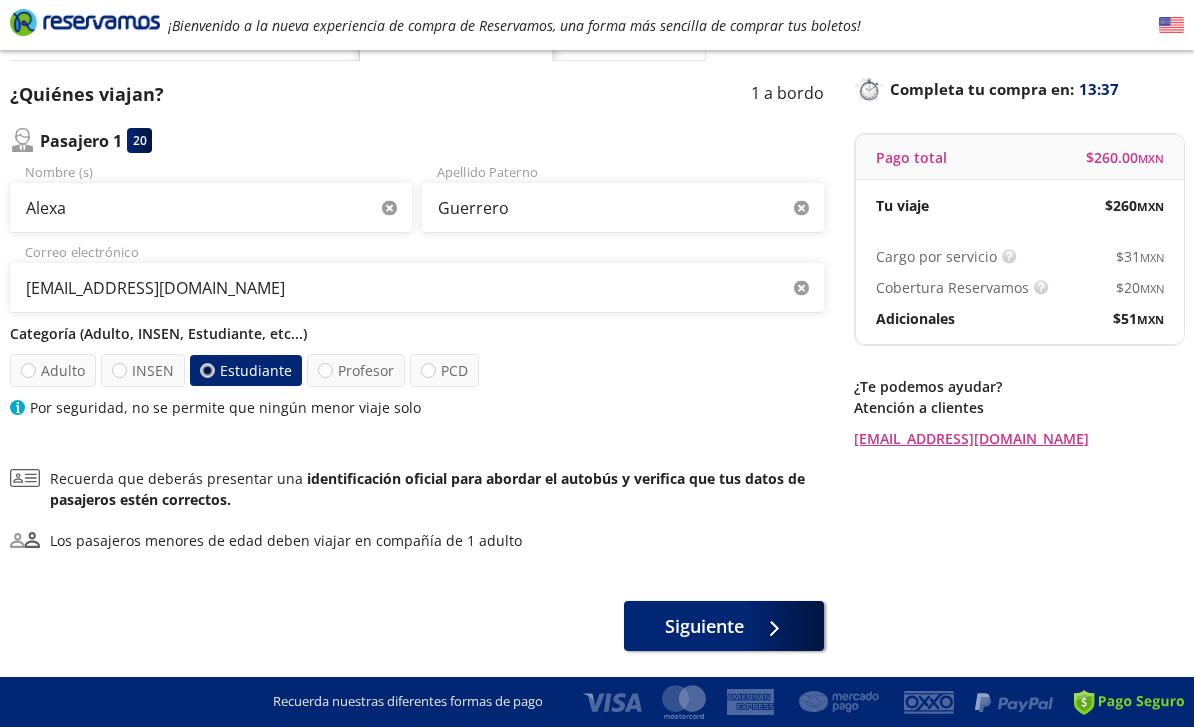 click on "Siguiente" at bounding box center (704, 626) 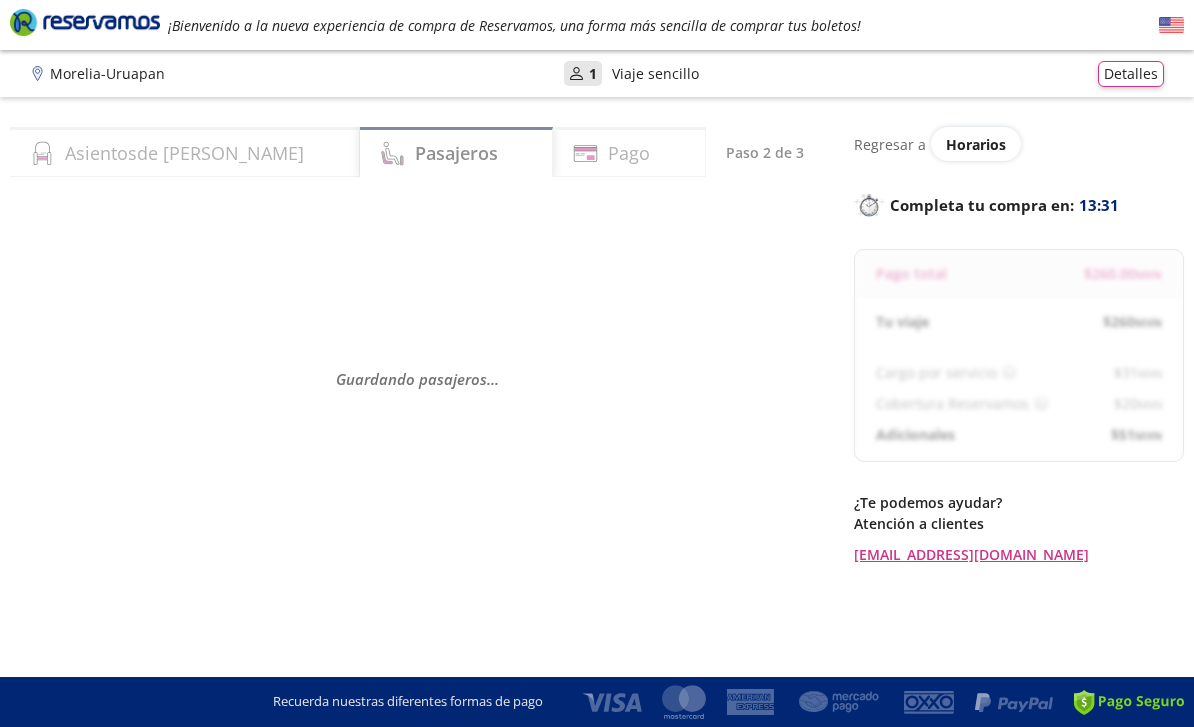 select on "MX" 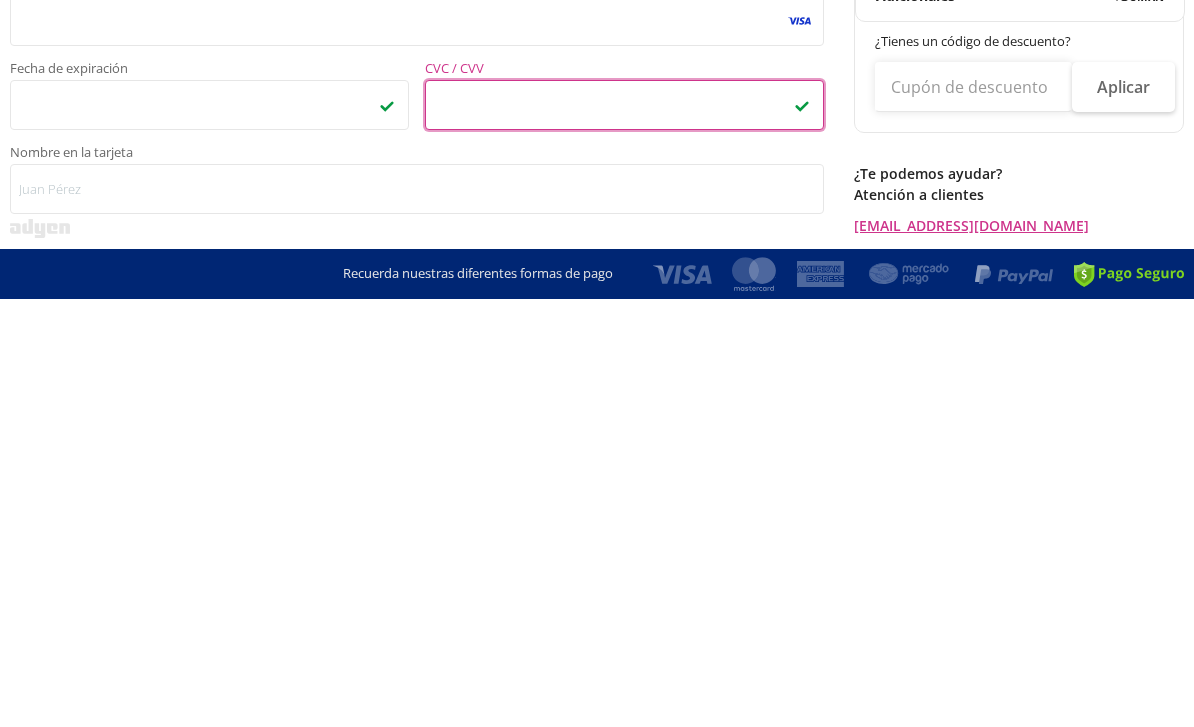 scroll, scrollTop: 202, scrollLeft: 0, axis: vertical 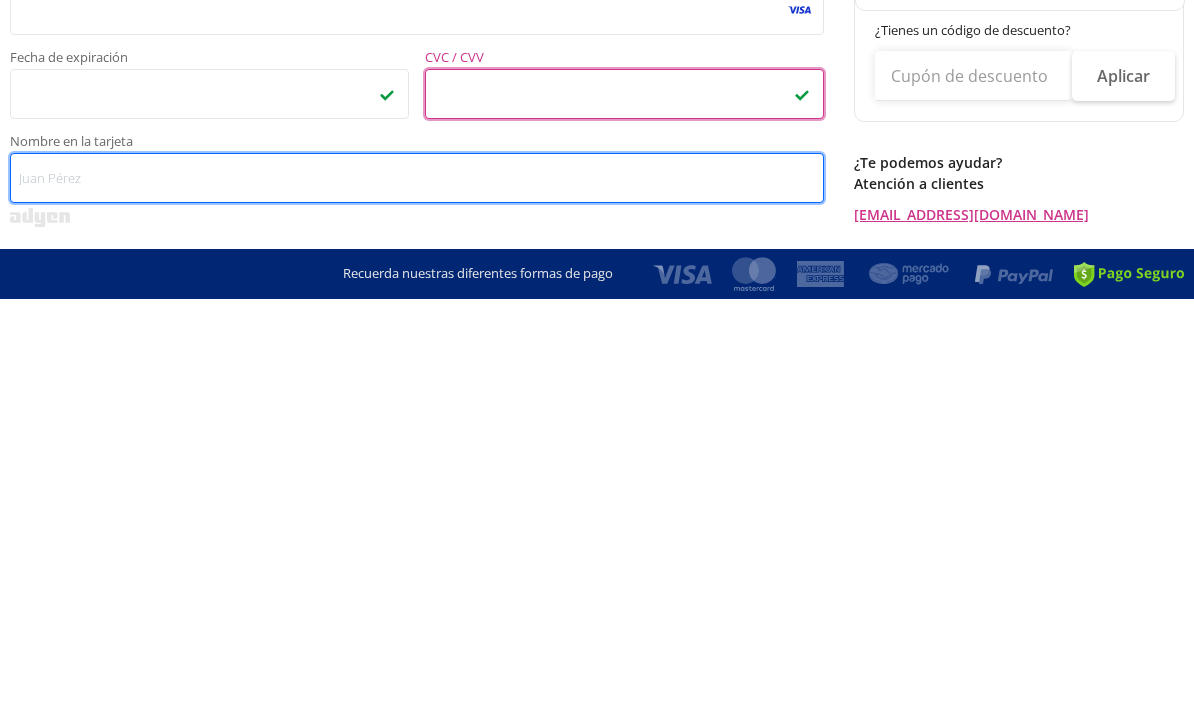 click on "Nombre en la tarjeta" at bounding box center [417, 606] 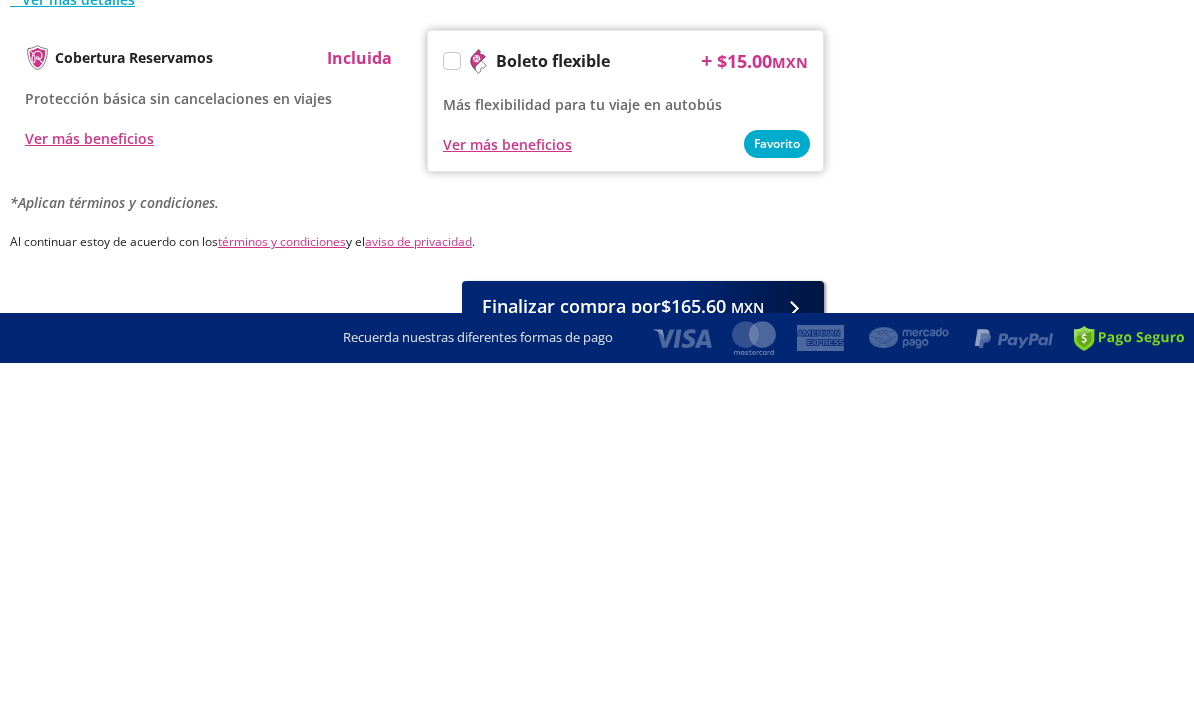 scroll, scrollTop: 798, scrollLeft: 0, axis: vertical 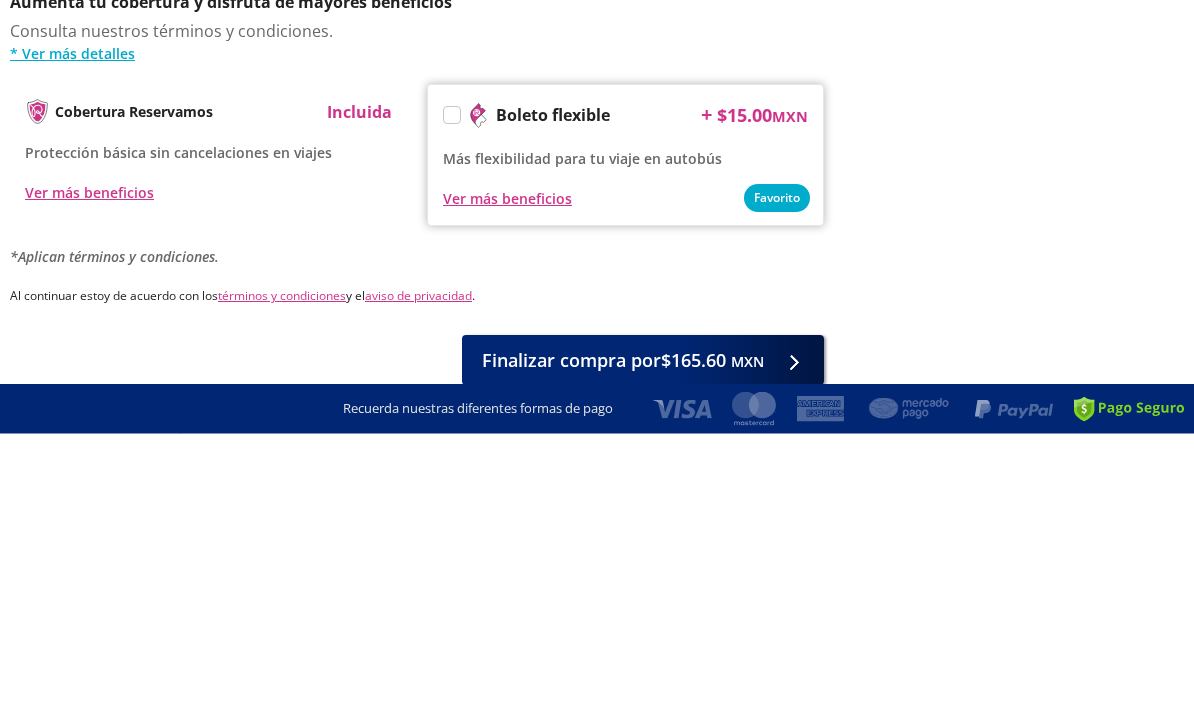 type on "[PERSON_NAME]" 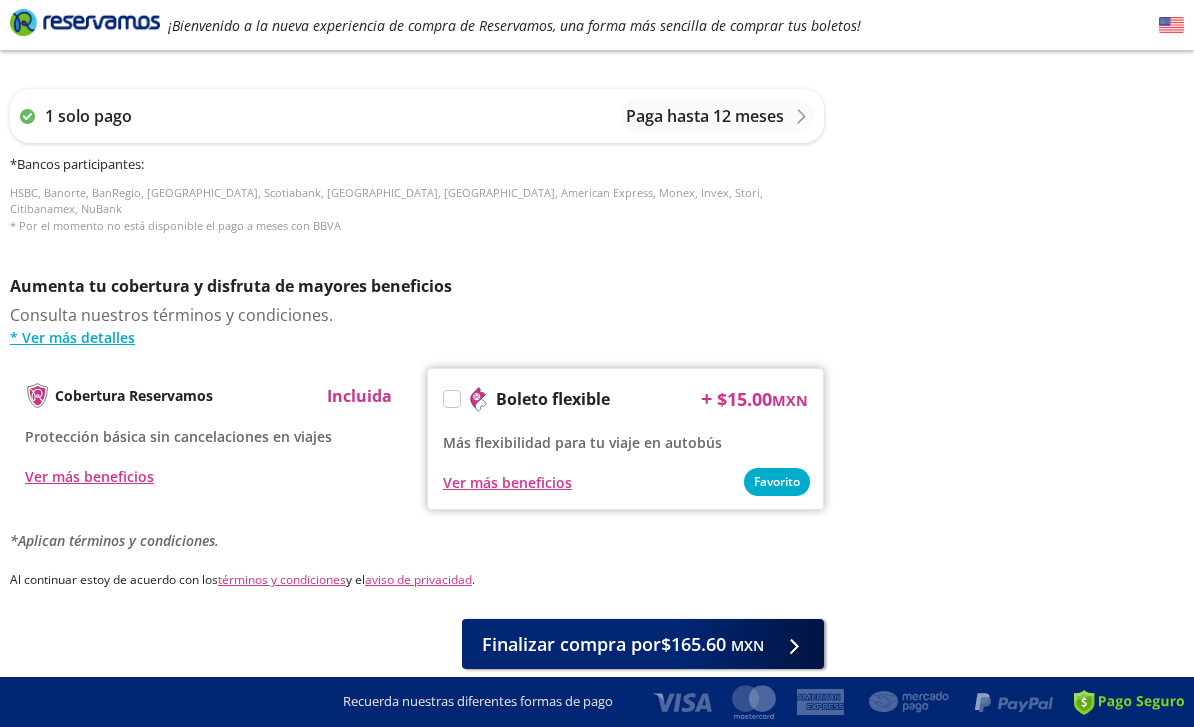 click on "MXN" at bounding box center [747, 645] 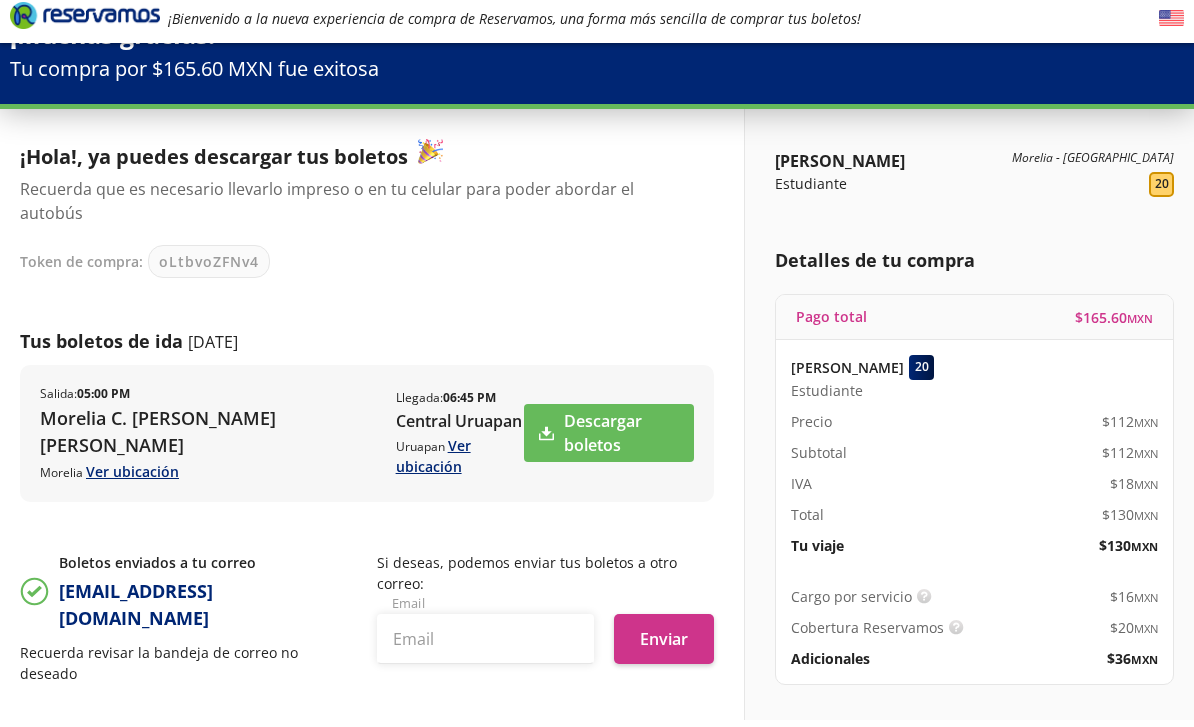 scroll, scrollTop: 50, scrollLeft: 0, axis: vertical 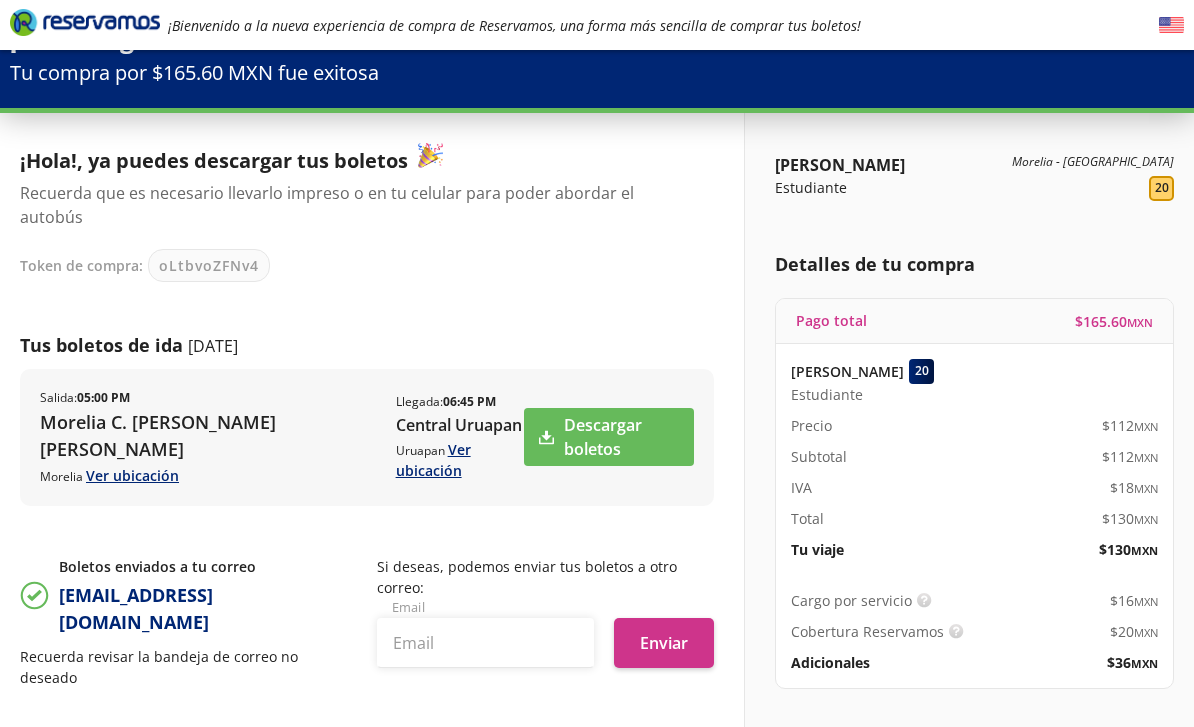click on "Descargar boletos" at bounding box center [609, 437] 